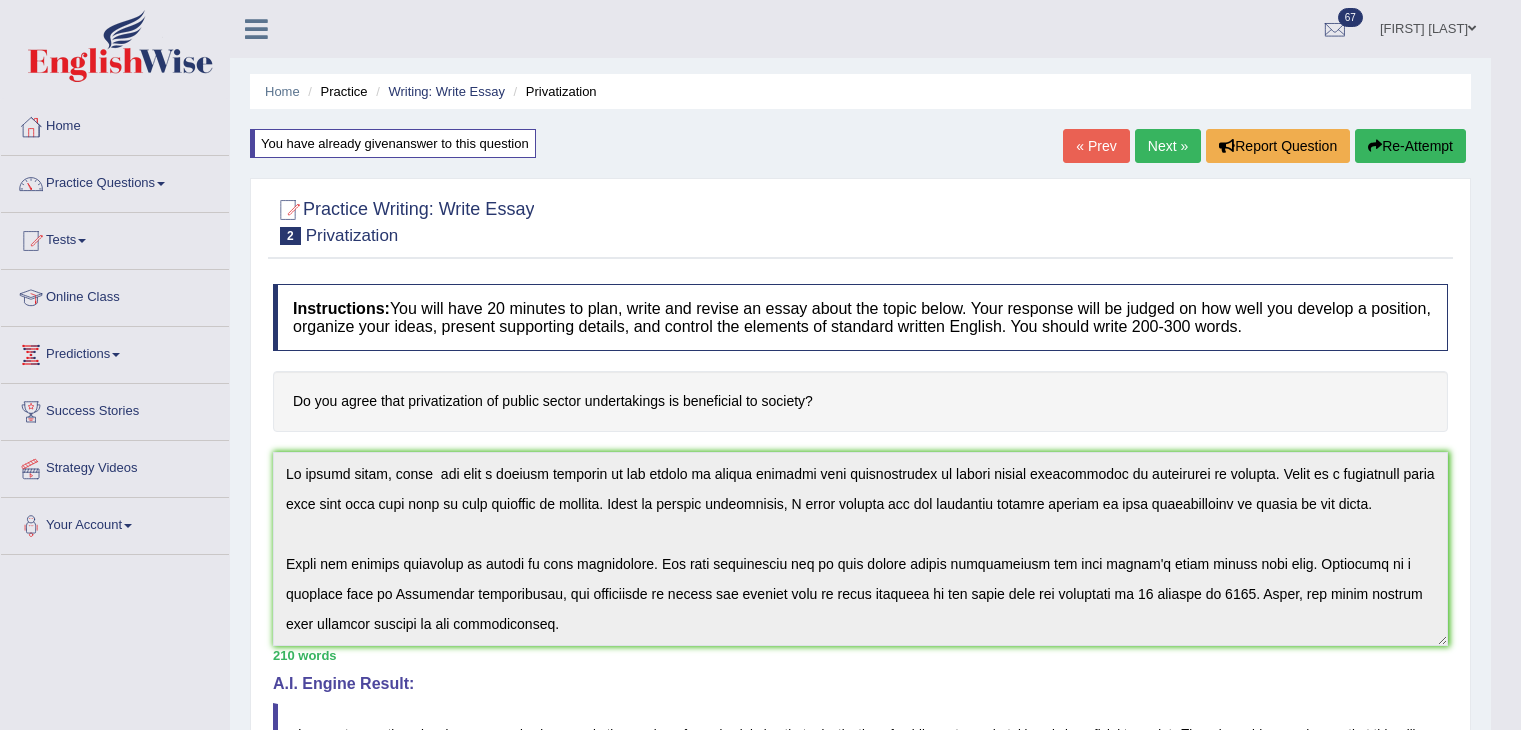 scroll, scrollTop: 620, scrollLeft: 0, axis: vertical 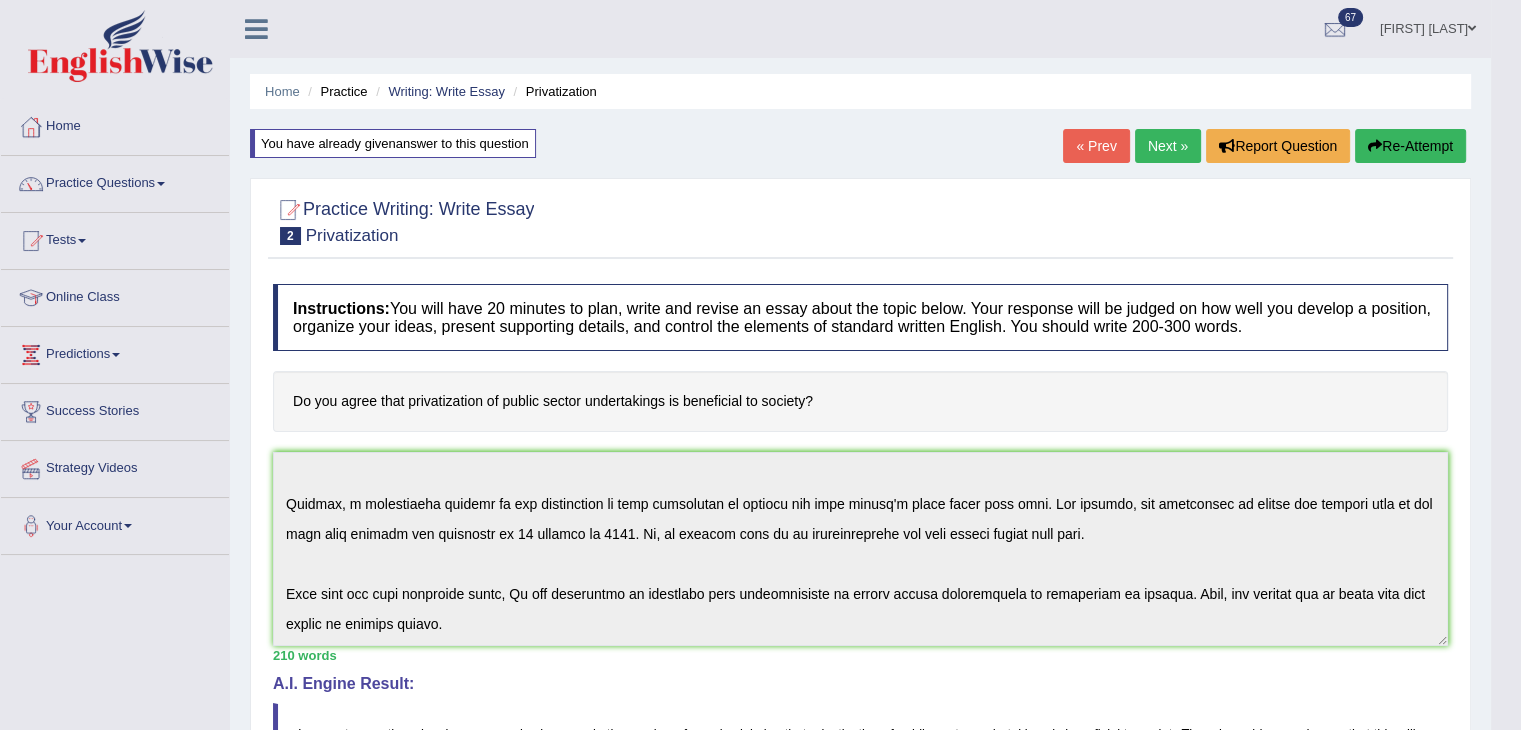 click on "Next »" at bounding box center [1168, 146] 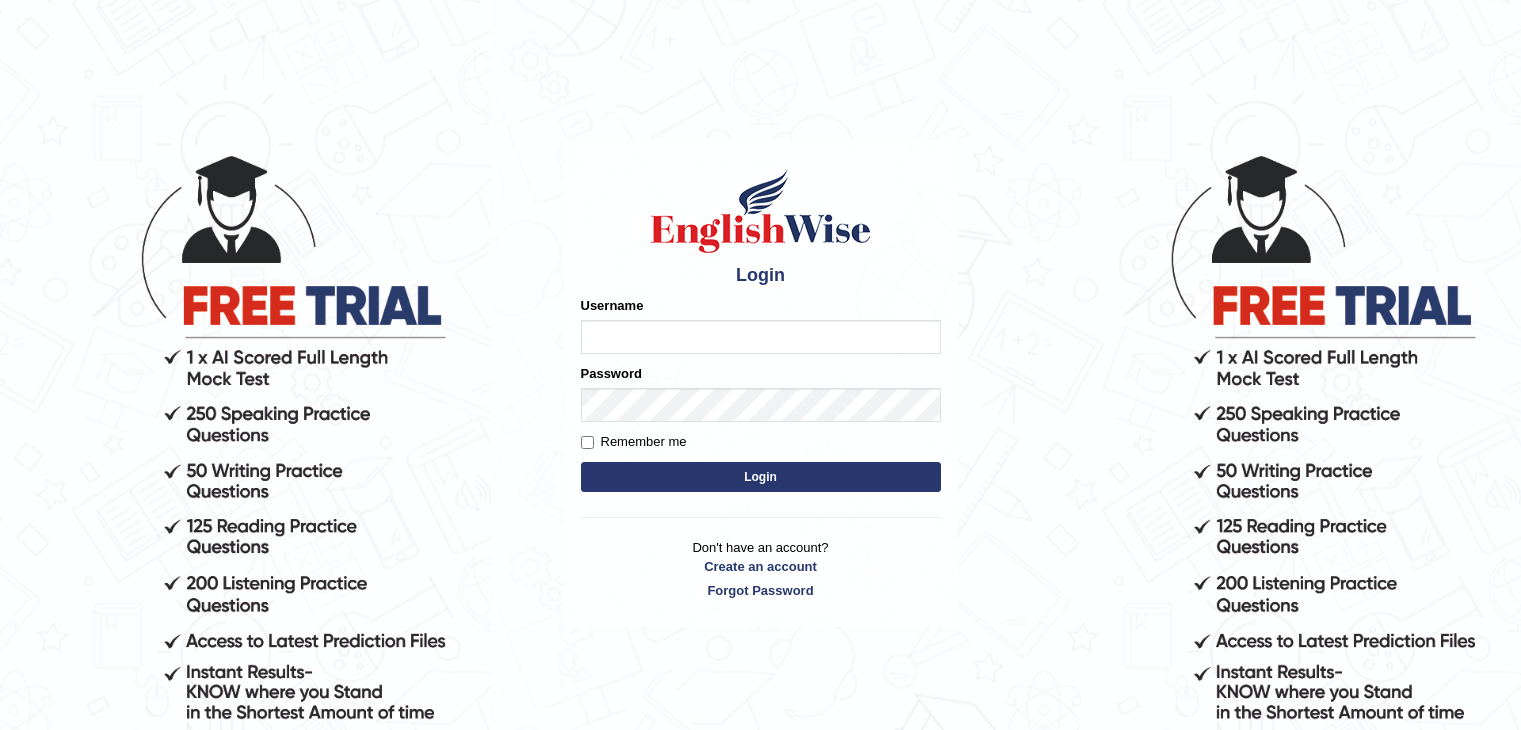 scroll, scrollTop: 0, scrollLeft: 0, axis: both 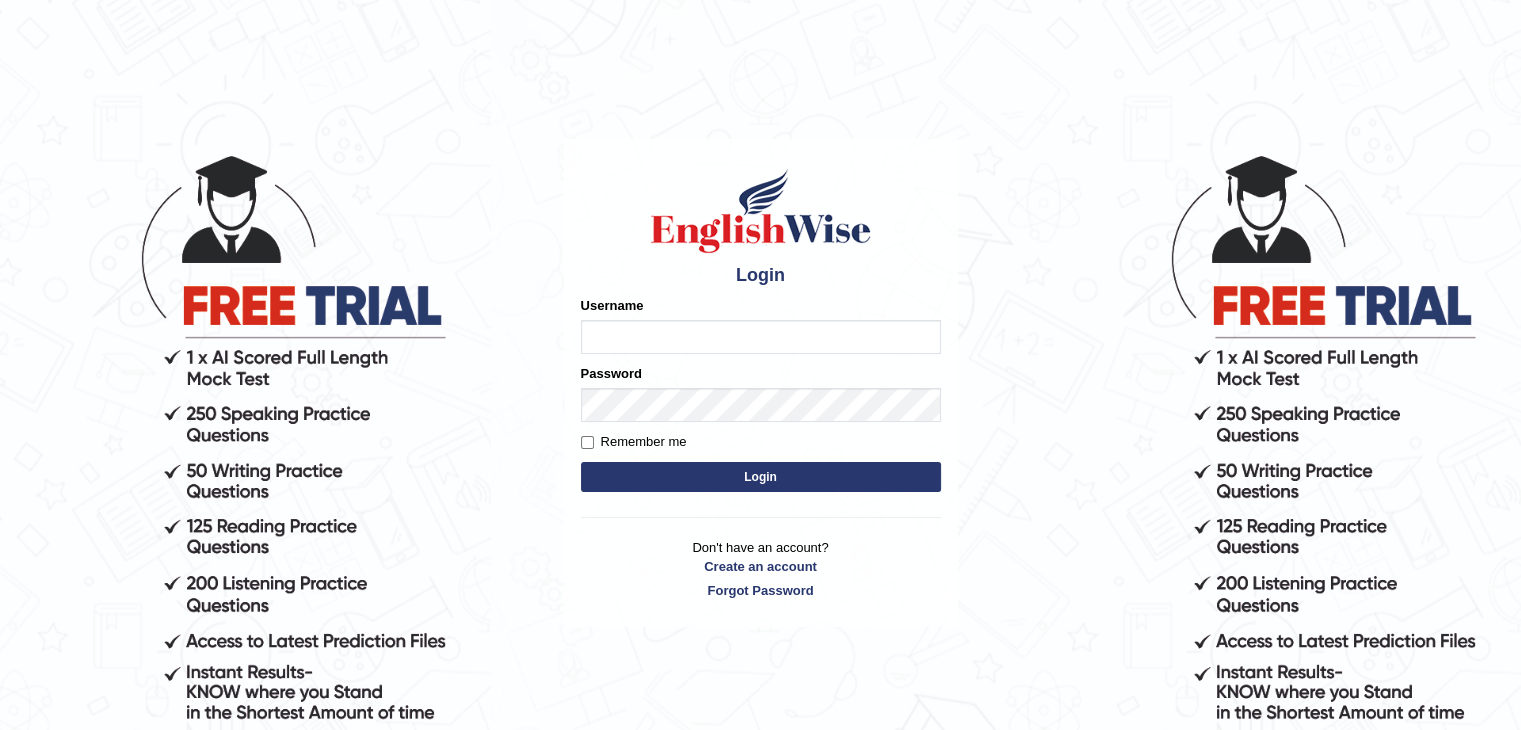 click on "Username" at bounding box center [761, 337] 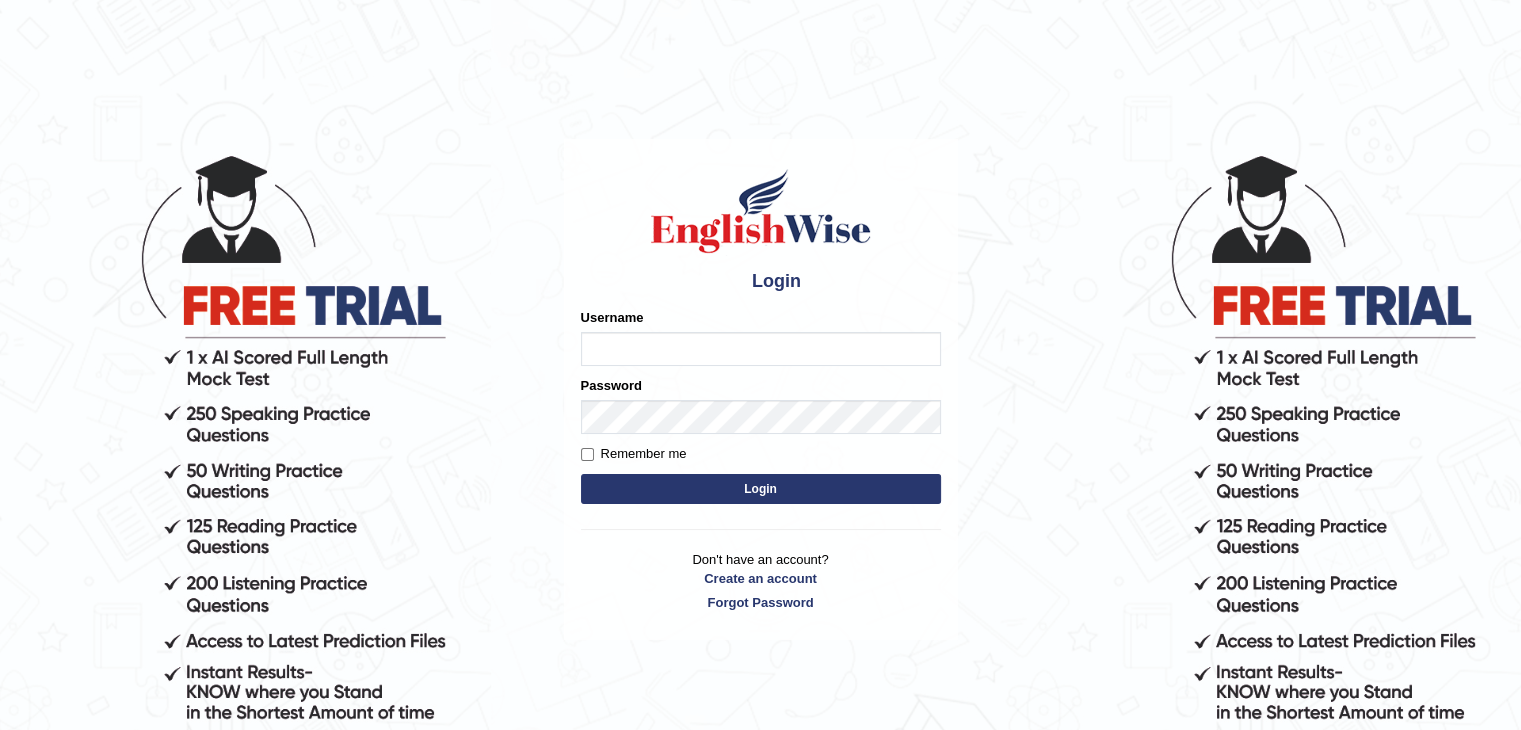type on "Fozlul" 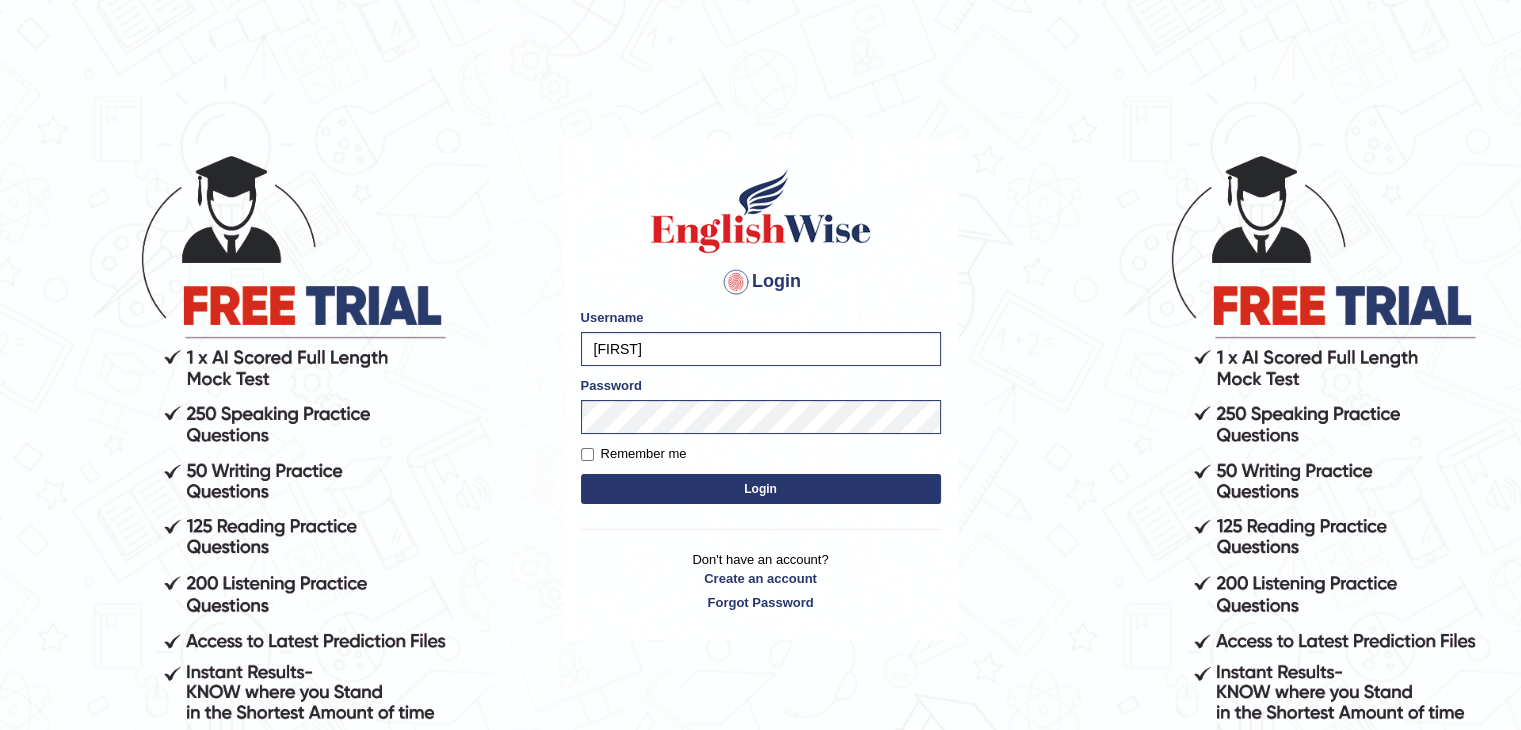 click on "Login" at bounding box center [761, 489] 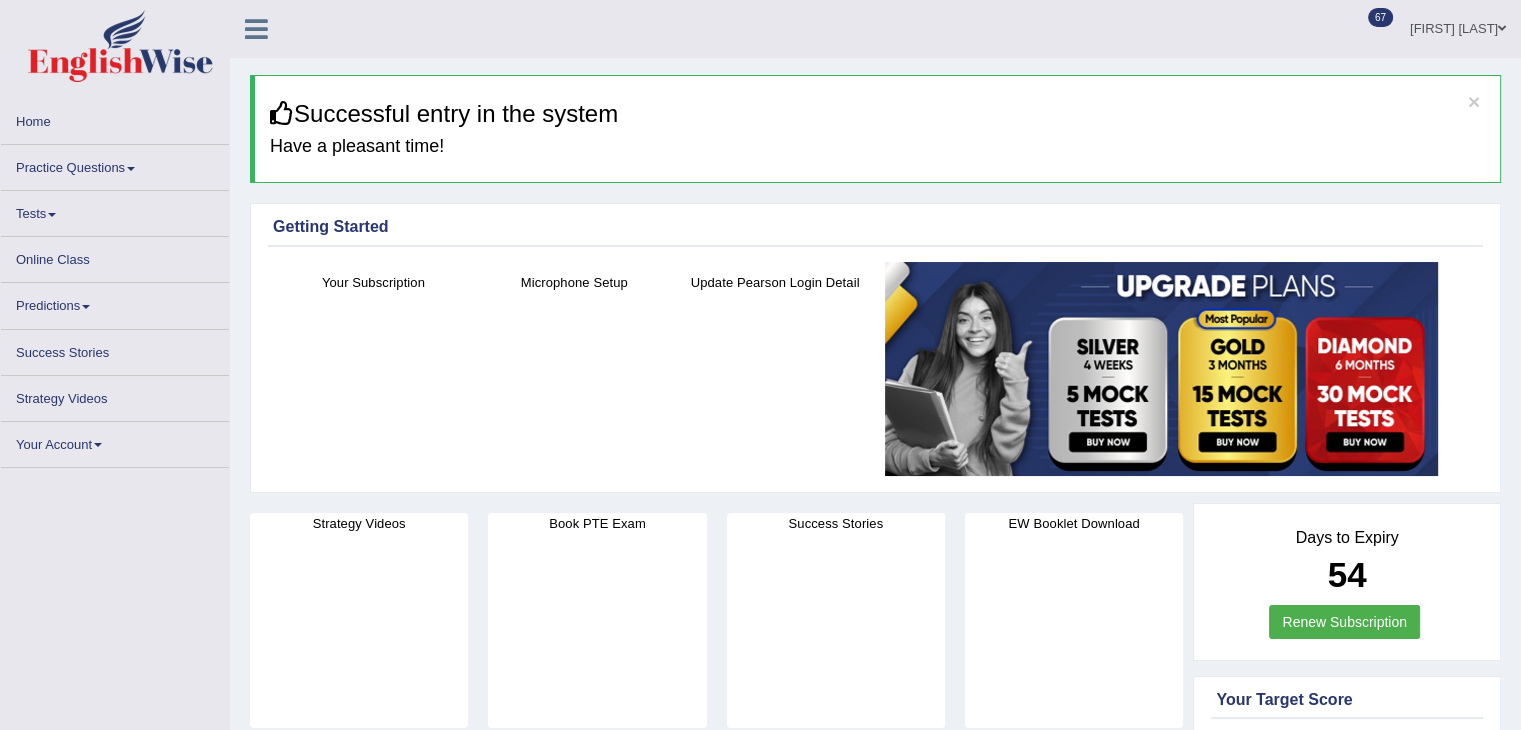 scroll, scrollTop: 163, scrollLeft: 0, axis: vertical 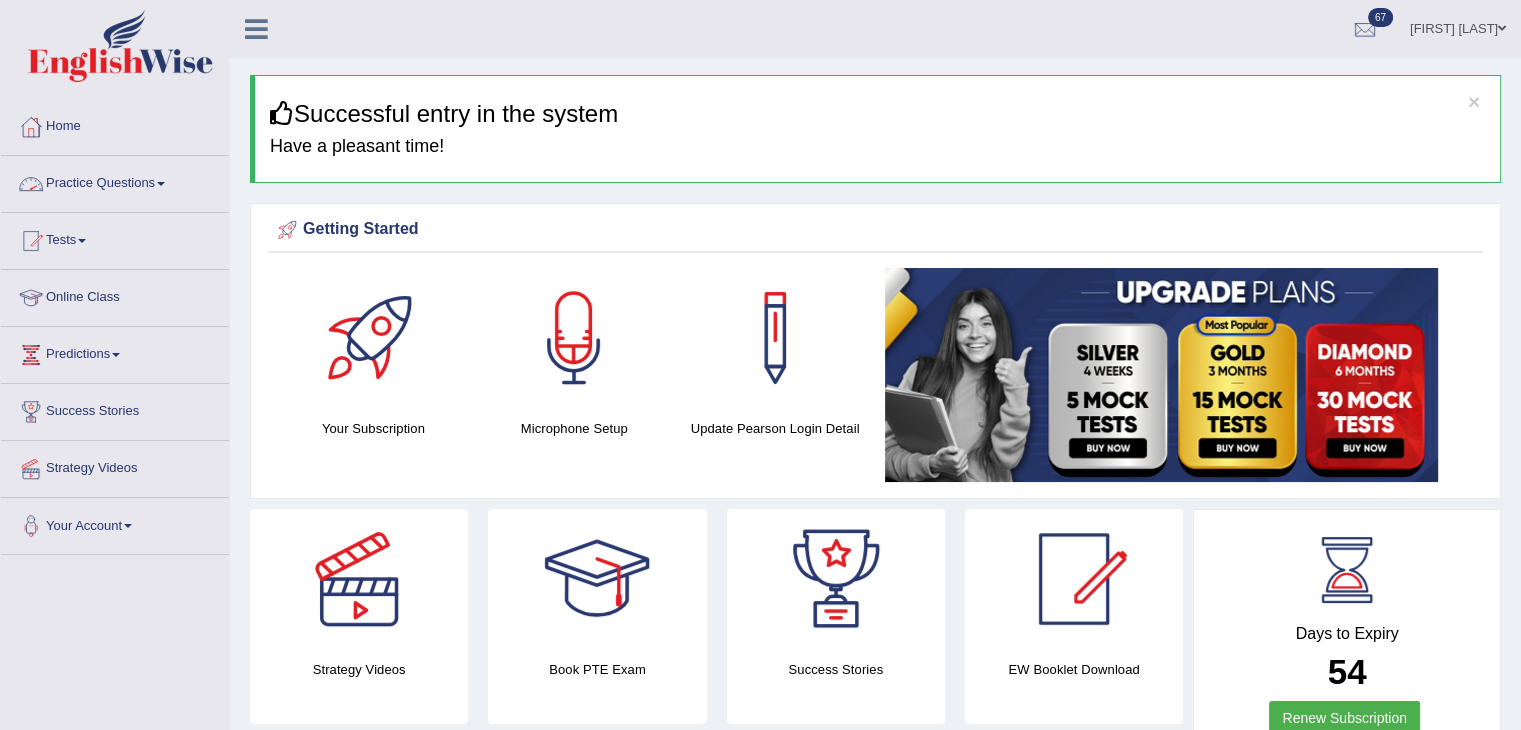 click on "Practice Questions" at bounding box center (115, 181) 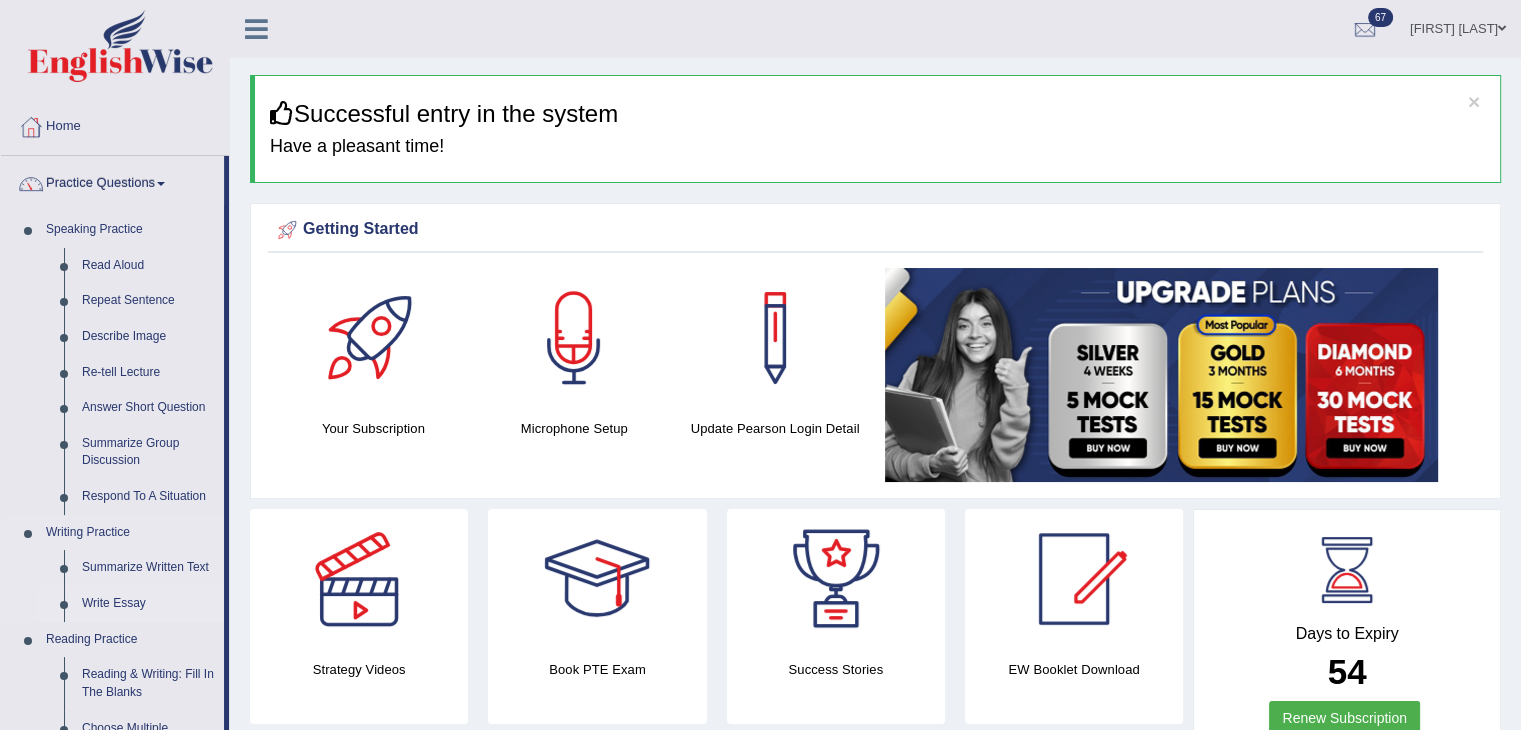 click on "Write Essay" at bounding box center (148, 604) 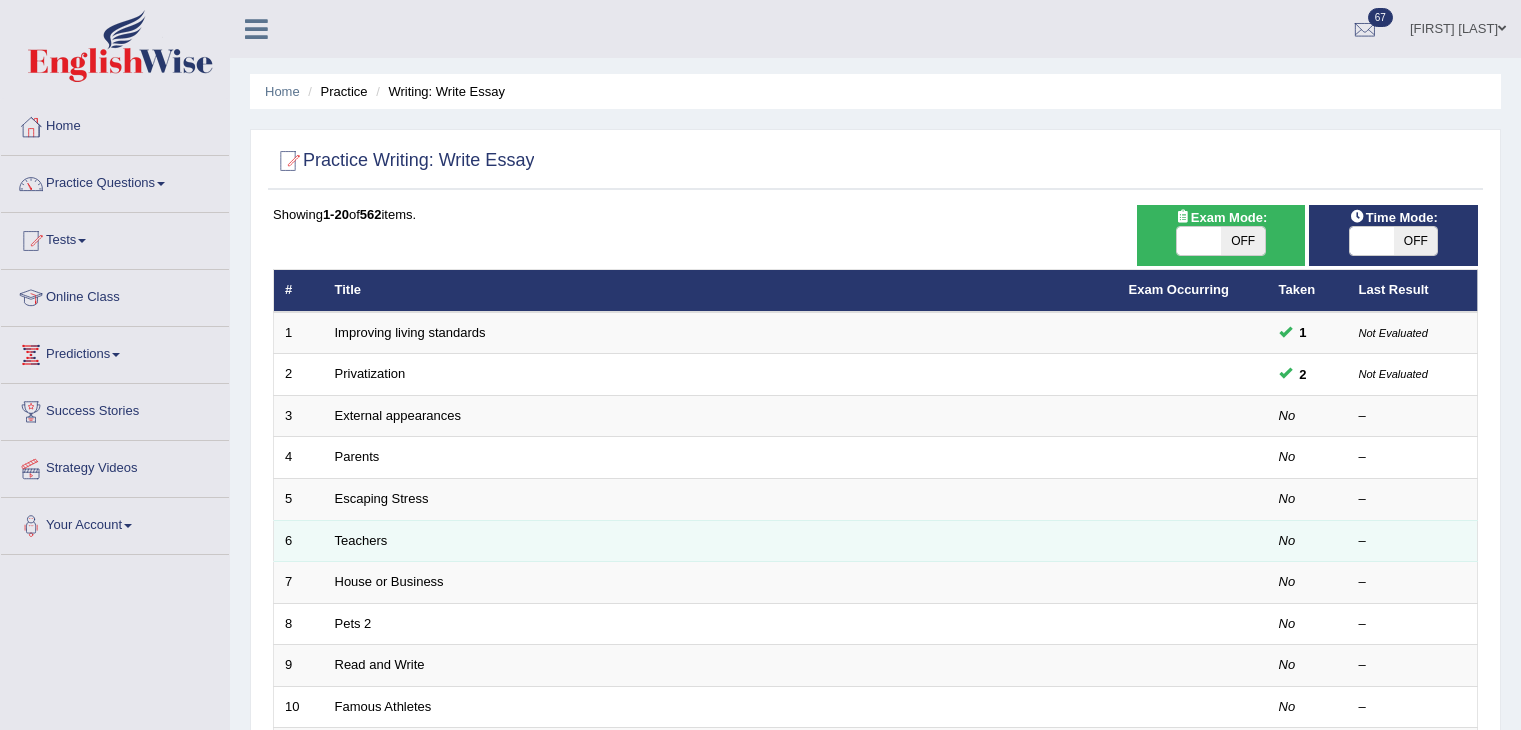 scroll, scrollTop: 0, scrollLeft: 0, axis: both 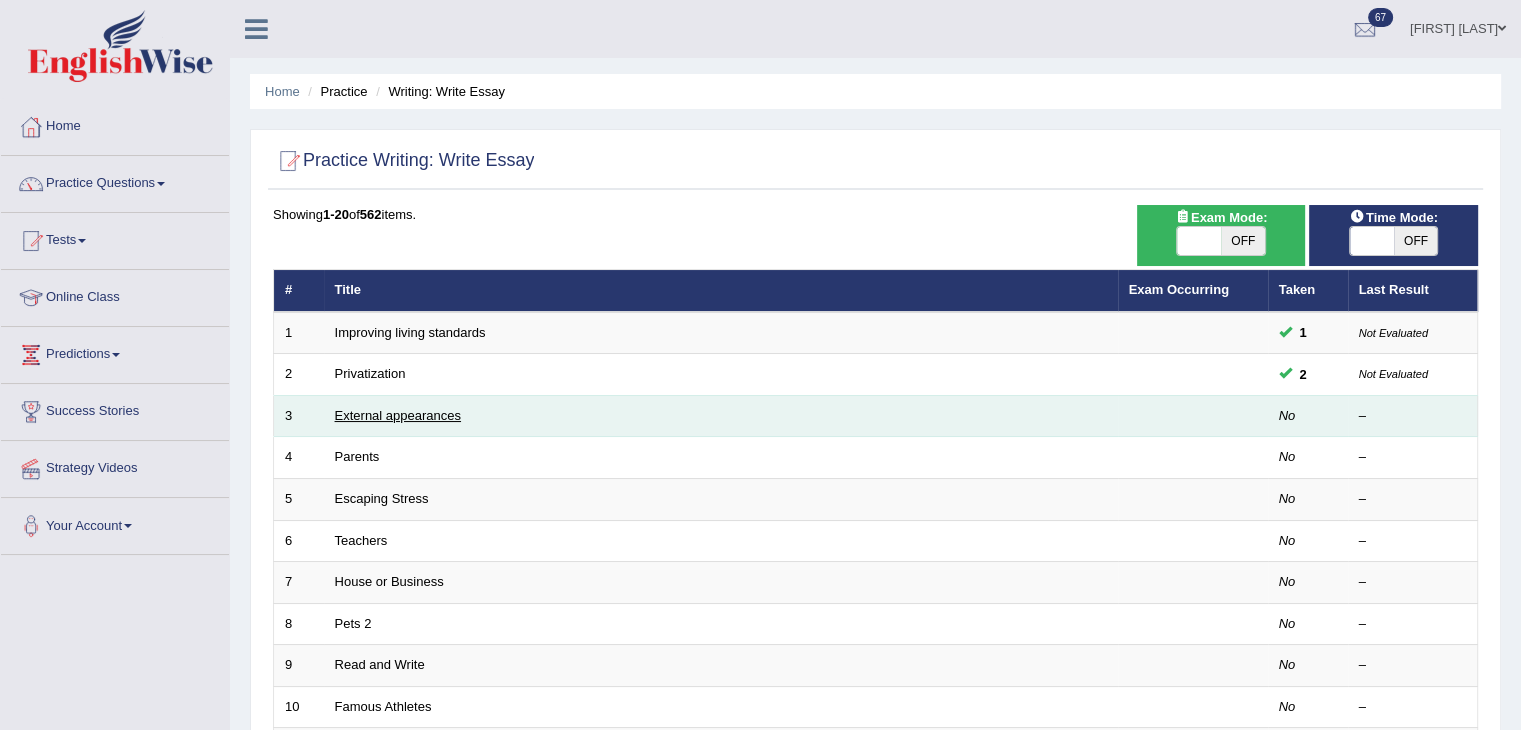 click on "External appearances" at bounding box center [398, 415] 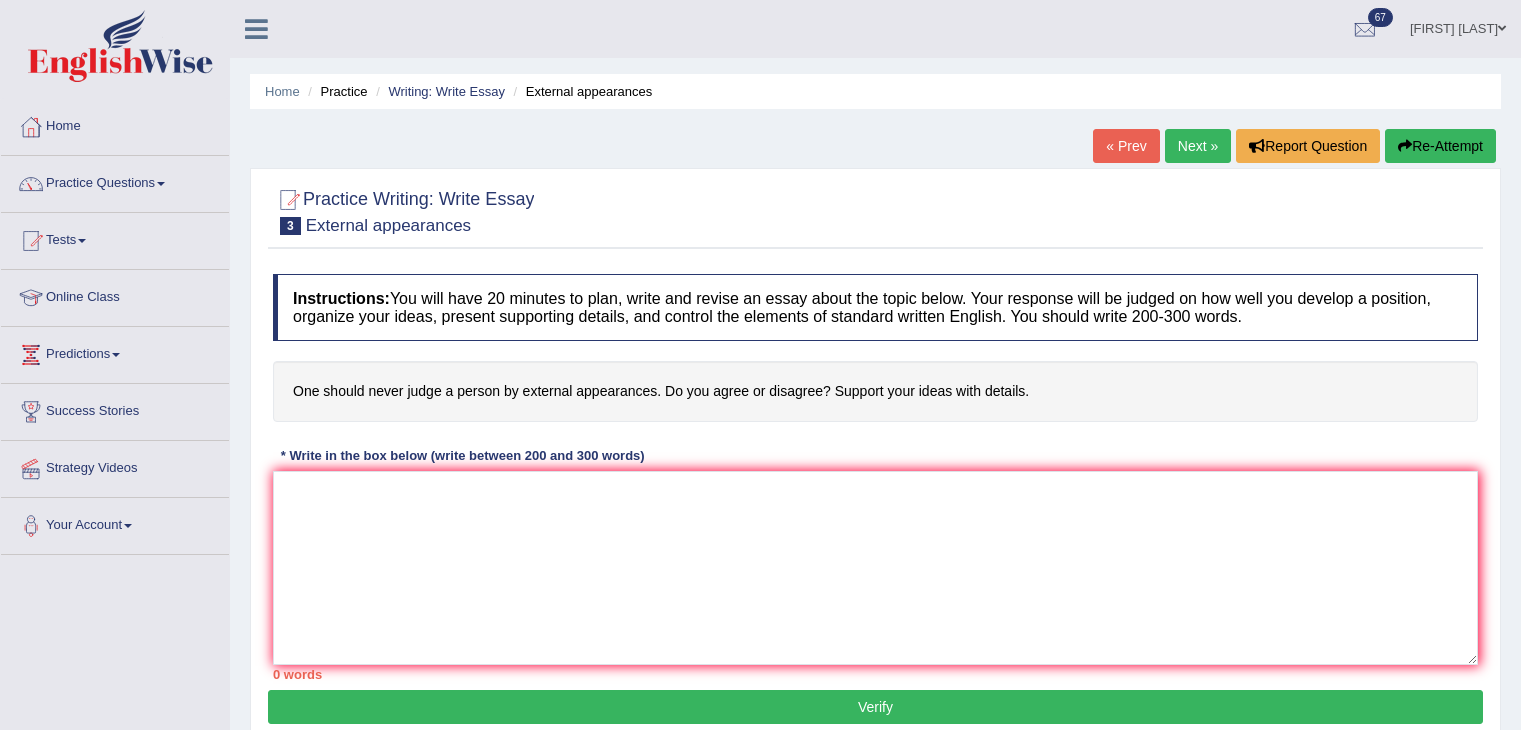 scroll, scrollTop: 0, scrollLeft: 0, axis: both 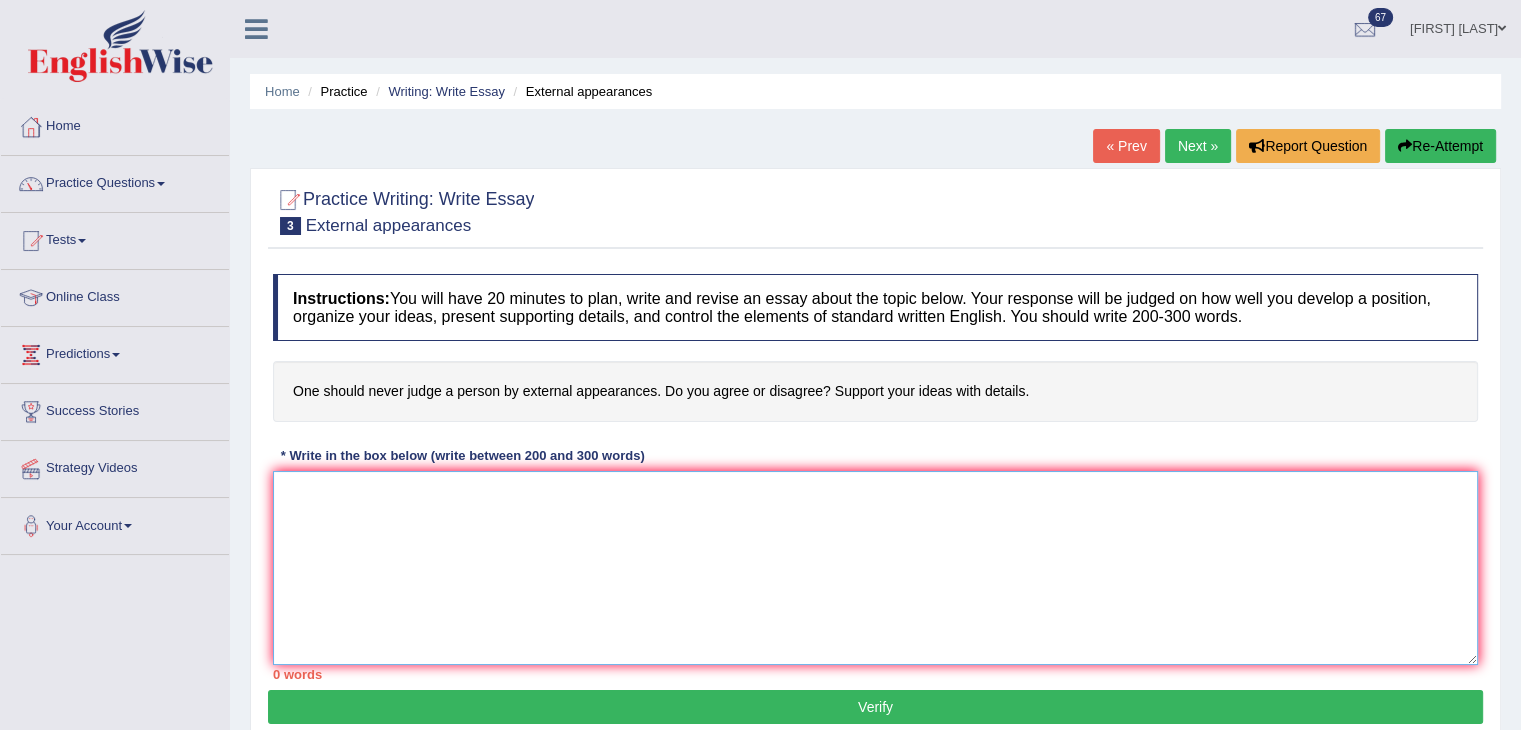 click at bounding box center (875, 568) 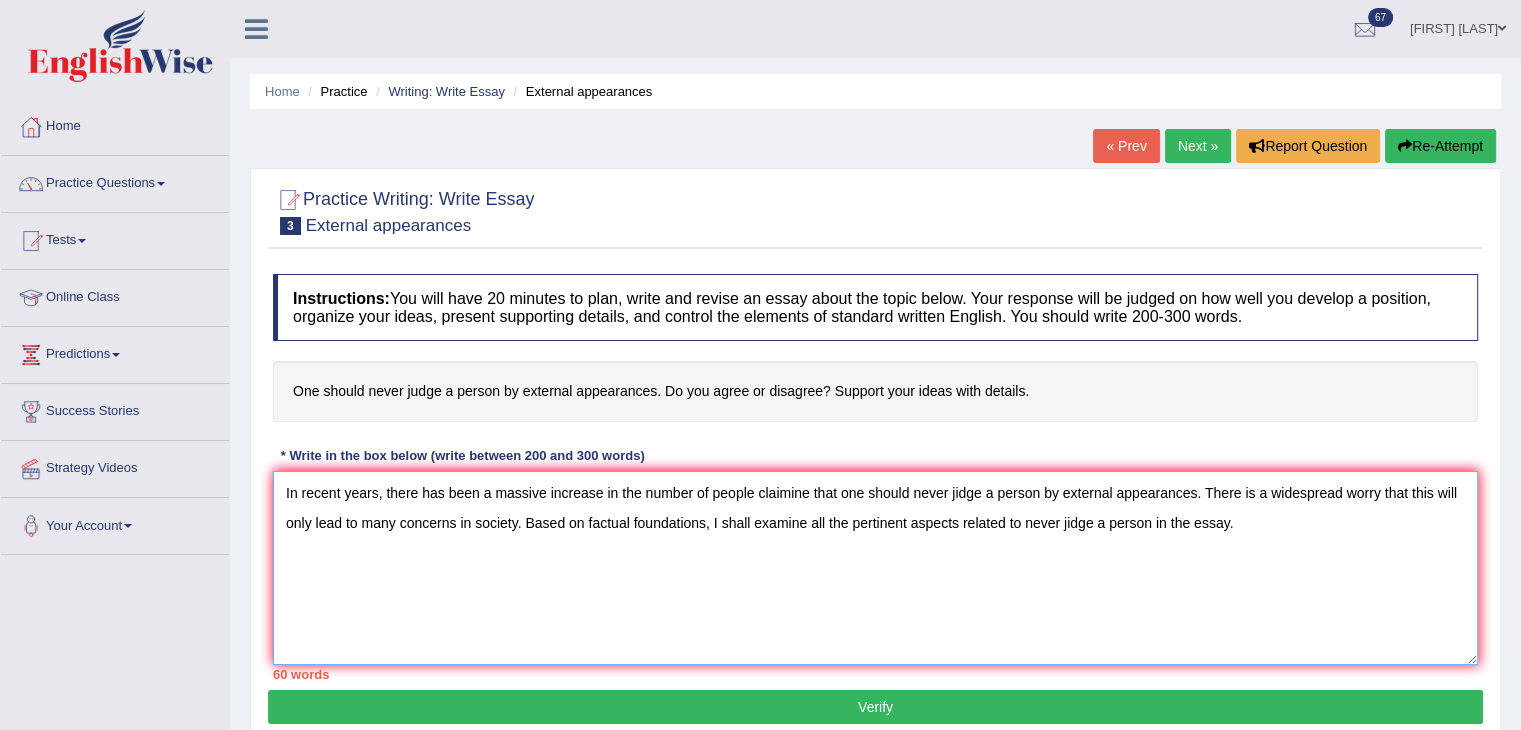 click on "In recent years, there has been a massive increase in the number of people claimine that one should never jidge a person by external appearances. There is a widespread worry that this will only lead to many concerns in society. Based on factual foundations, I shall examine all the pertinent aspects related to never jidge a person in the essay." at bounding box center (875, 568) 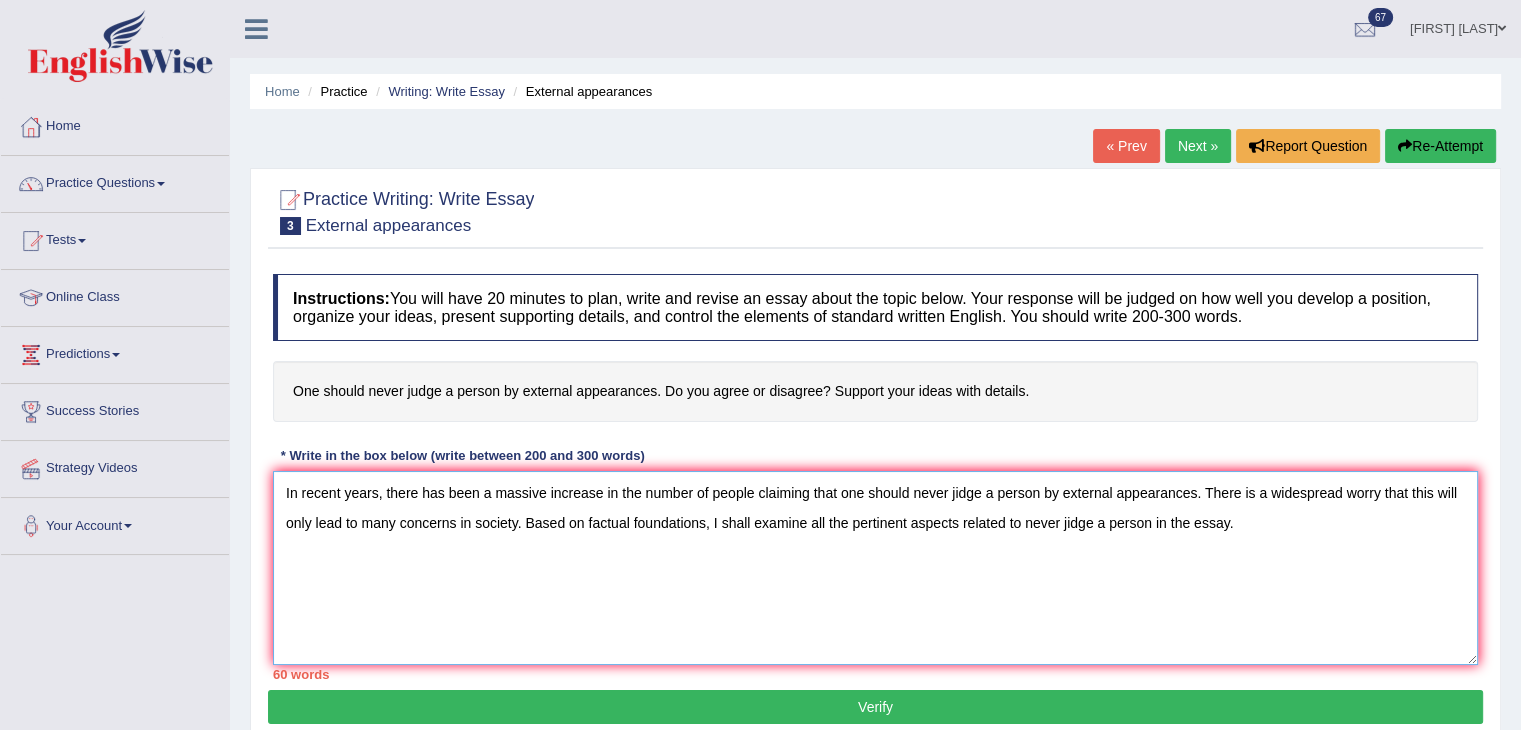 click on "In recent years, there has been a massive increase in the number of people claiming that one should never jidge a person by external appearances. There is a widespread worry that this will only lead to many concerns in society. Based on factual foundations, I shall examine all the pertinent aspects related to never jidge a person in the essay." at bounding box center (875, 568) 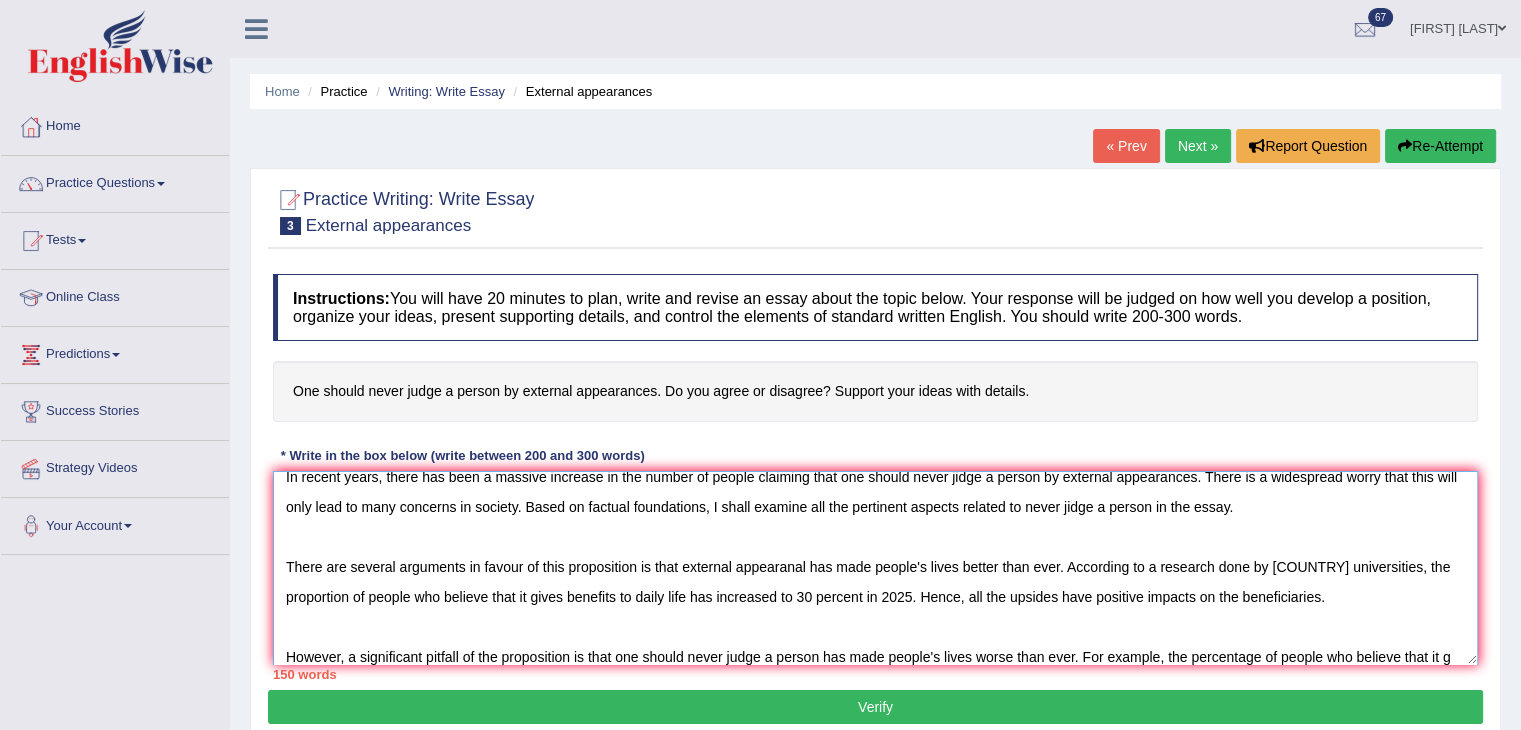 scroll, scrollTop: 46, scrollLeft: 0, axis: vertical 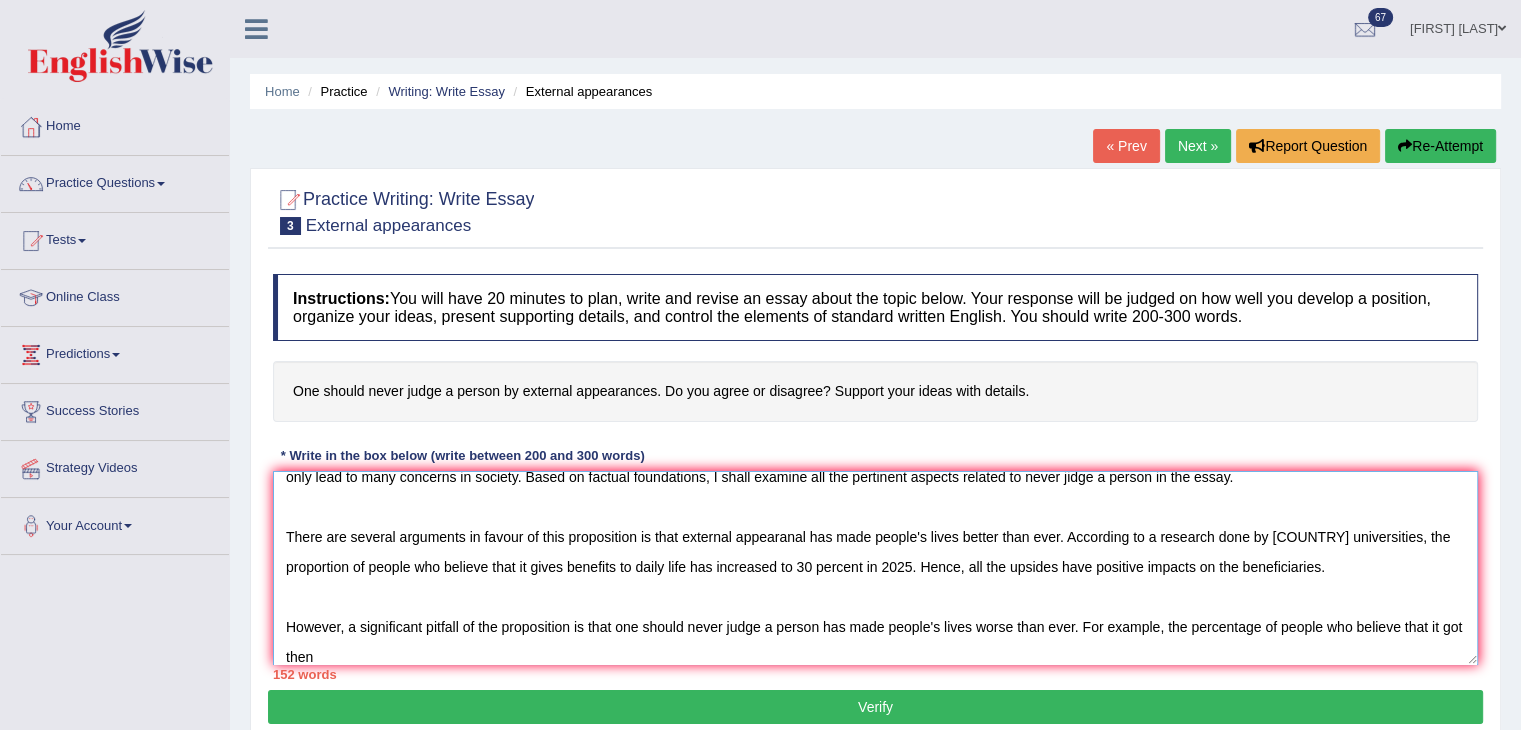 click on "In recent years, there has been a massive increase in the number of people claiming that one should never jidge a person by external appearances. There is a widespread worry that this will only lead to many concerns in society. Based on factual foundations, I shall examine all the pertinent aspects related to never jidge a person in the essay.
There are several arguments in favour of this proposition is that external appearanal has made people's lives better than ever. According to a research done by [COUNTRY] universities, the proportion of people who believe that it gives benefits to daily life has increased to 30 percent in 2025. Hence, all the upsides have positive impacts on the beneficiaries.
However, a significant pitfall of the proposition is that one should never judge a person has made people's lives worse than ever. For example, the percentage of people who believe that it got then" at bounding box center [875, 568] 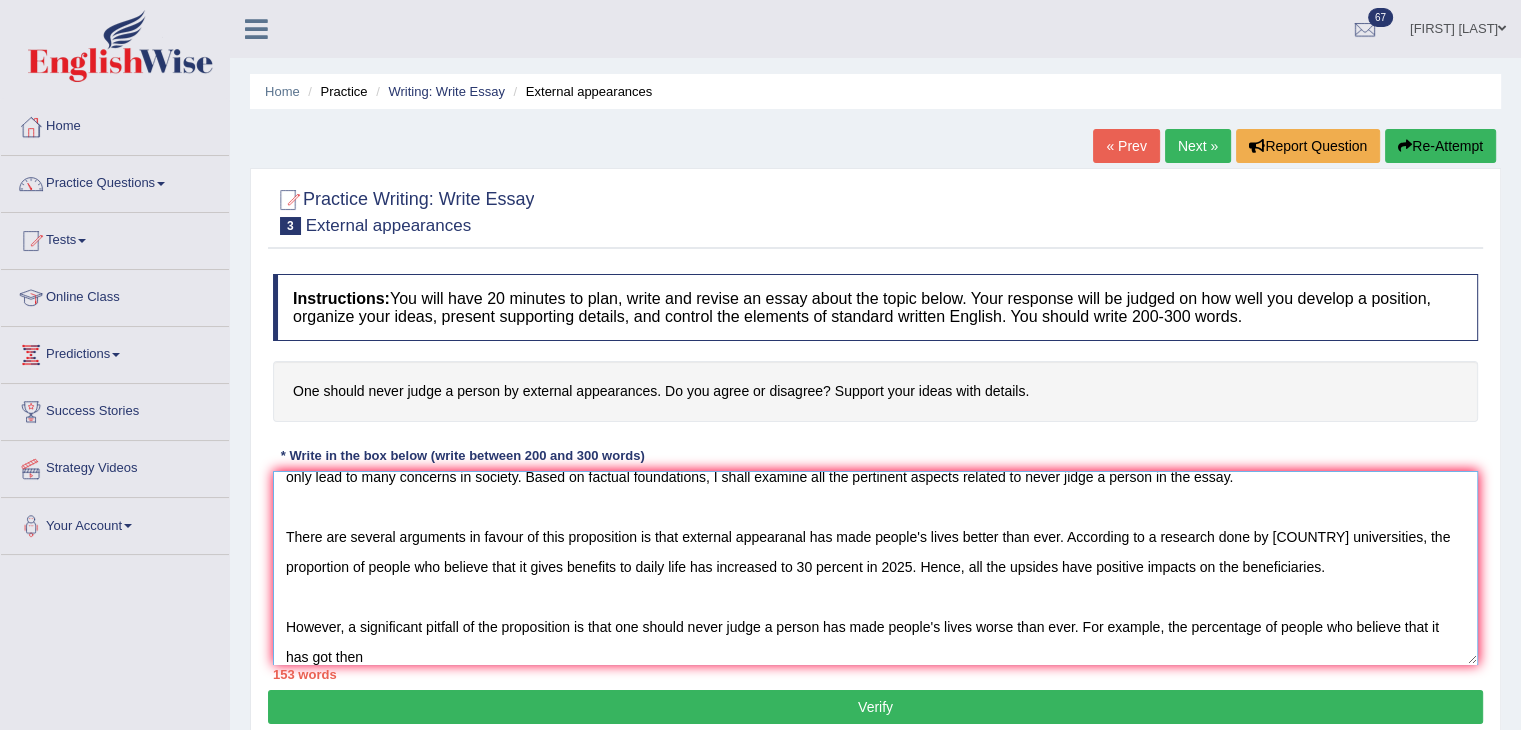click on "In recent years, there has been a massive increase in the number of people claiming that one should never jidge a person by external appearances. There is a widespread worry that this will only lead to many concerns in society. Based on factual foundations, I shall examine all the pertinent aspects related to never jidge a person in the essay.
There are several arguments in favour of this proposition is that external appearanal has made people's lives better than ever. According to a research done by [COUNTRY] universities, the proportion of people who believe that it gives benefits to daily life has increased to 30 percent in 2025. Hence, all the upsides have positive impacts on the beneficiaries.
However, a significant pitfall of the proposition is that one should never judge a person has made people's lives worse than ever. For example, the percentage of people who believe that it has got then" at bounding box center [875, 568] 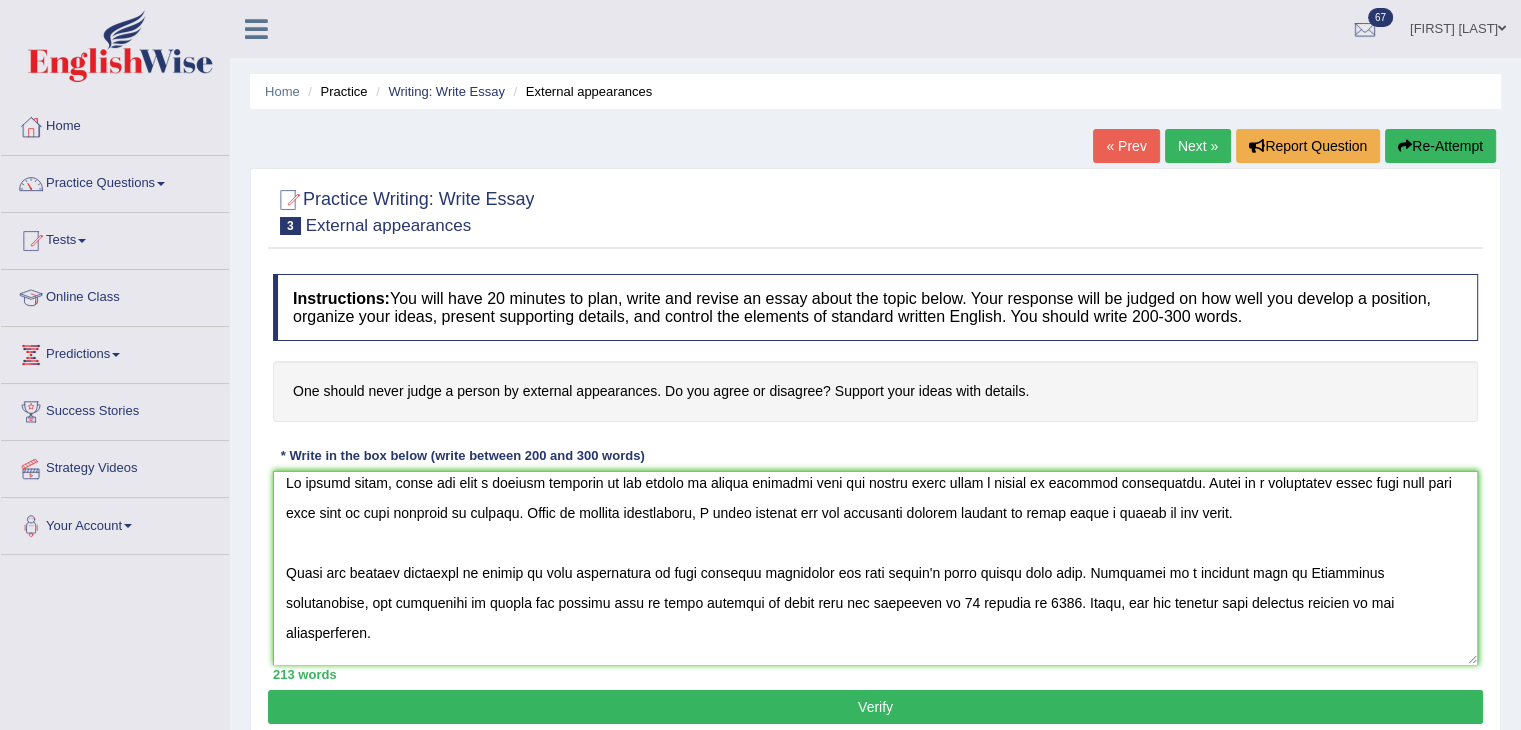 scroll, scrollTop: 0, scrollLeft: 0, axis: both 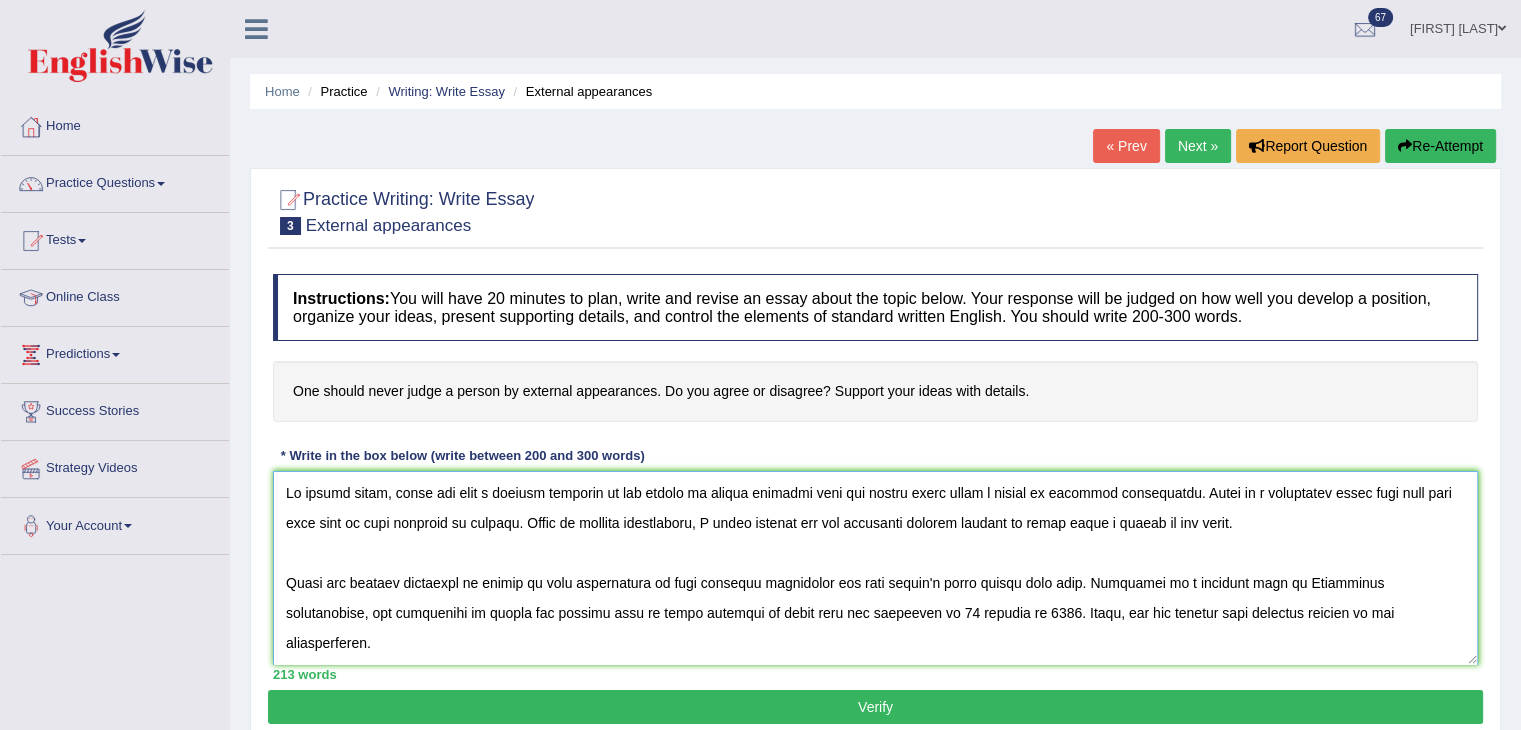 click at bounding box center [875, 568] 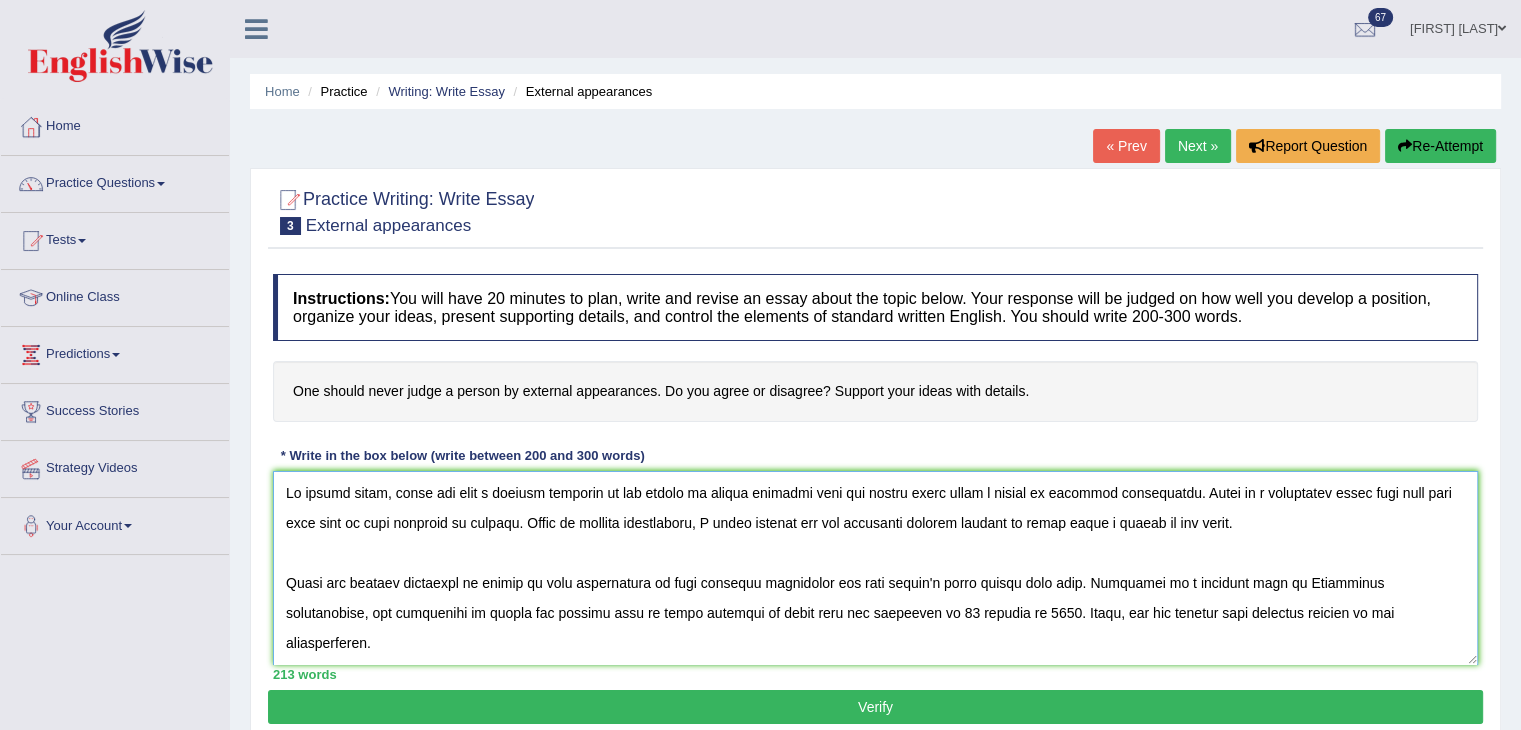 click at bounding box center [875, 568] 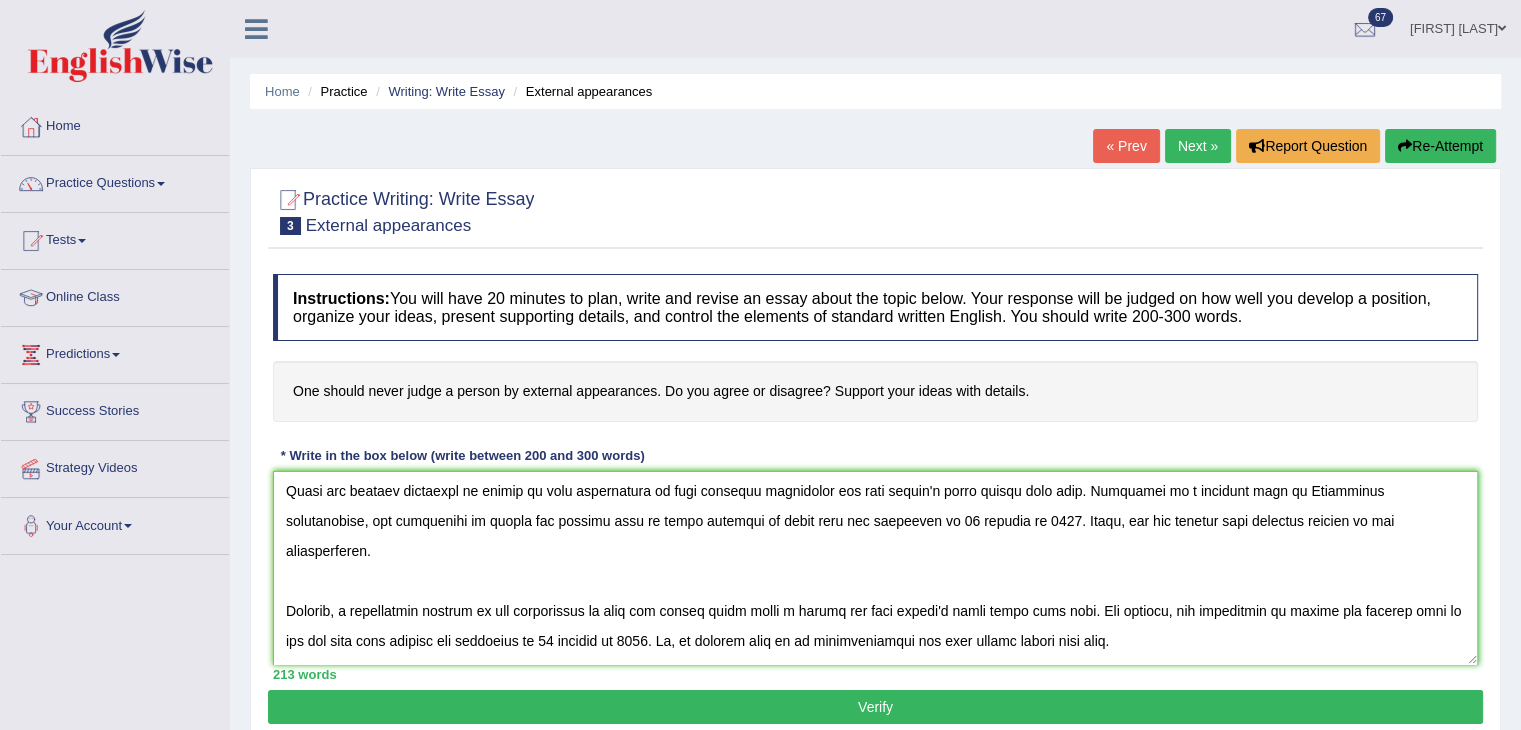 scroll, scrollTop: 149, scrollLeft: 0, axis: vertical 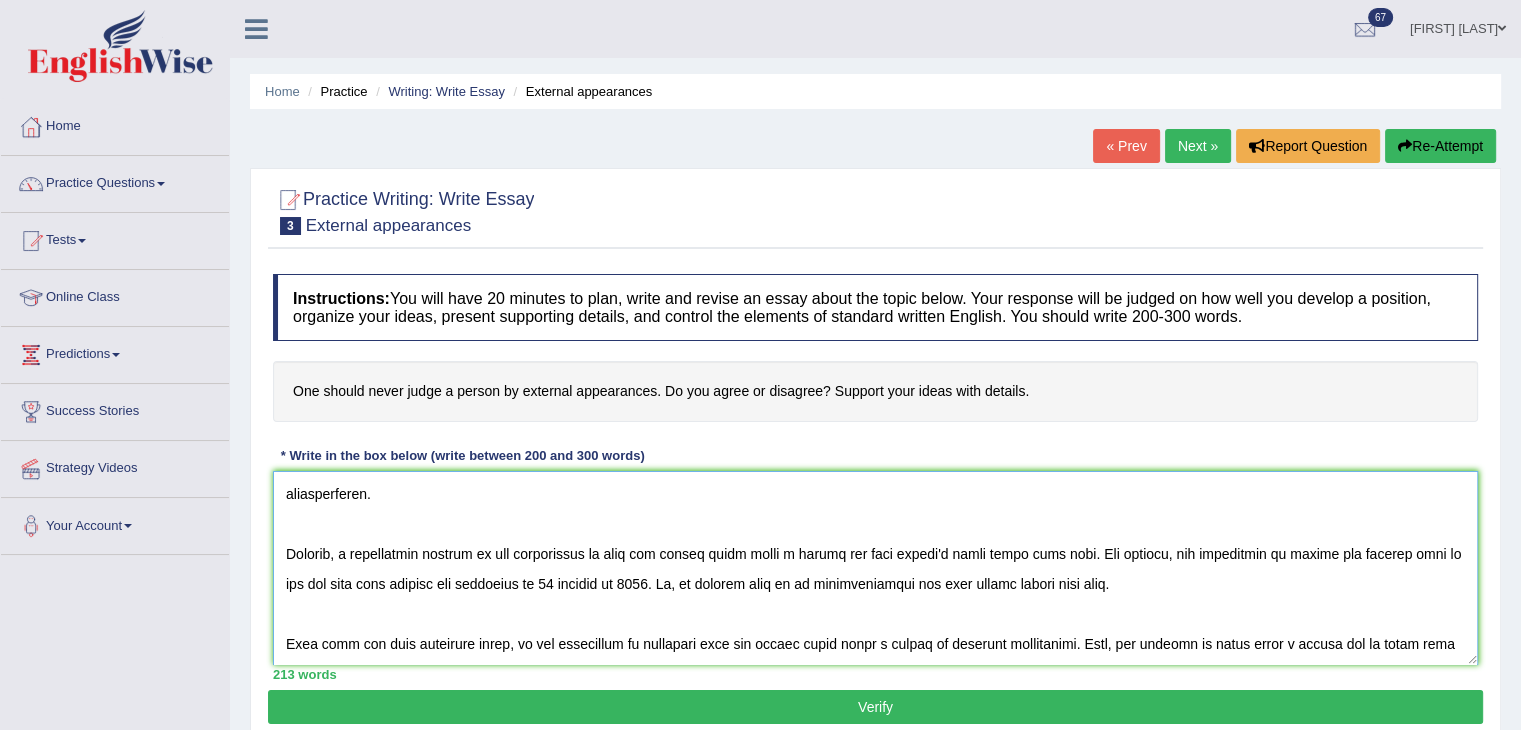 type on "In recent years, there has been a massive increase in the number of people claiming that one should never judge a person by external appearances. There is a widespread worry that this will only lead to many concerns in society. Based on factual foundations, I shall examine all the pertinent aspects related to never judge a person in the essay.
There are several arguments in favour of this proposition is that external appearanal has made people's lives better than ever. According to a research done by [COUNTRY] universities, the proportion of people who believe that it gives benefits to daily life has increased to 30 percent in 2025. Hence, all the upsides have positive impacts on the beneficiaries.
However, a significant pitfall of the proposition is that one should never judge a person has made people's lives worse than ever. For example, the percentage of people who believe that it has got then into trouble had increased to 30 percent in 2025. So, it follows that it is understandable why many people r..." 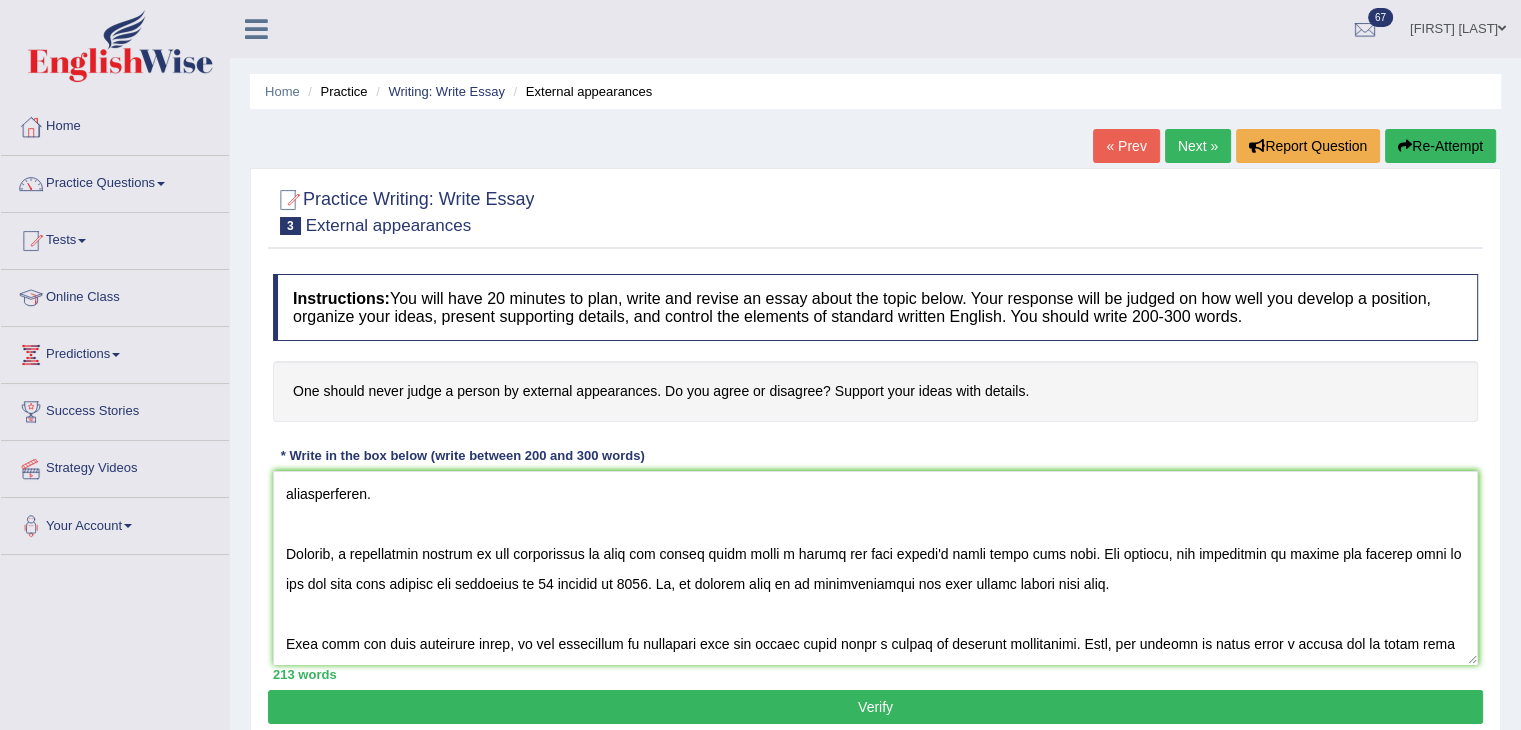 click on "Verify" at bounding box center (875, 707) 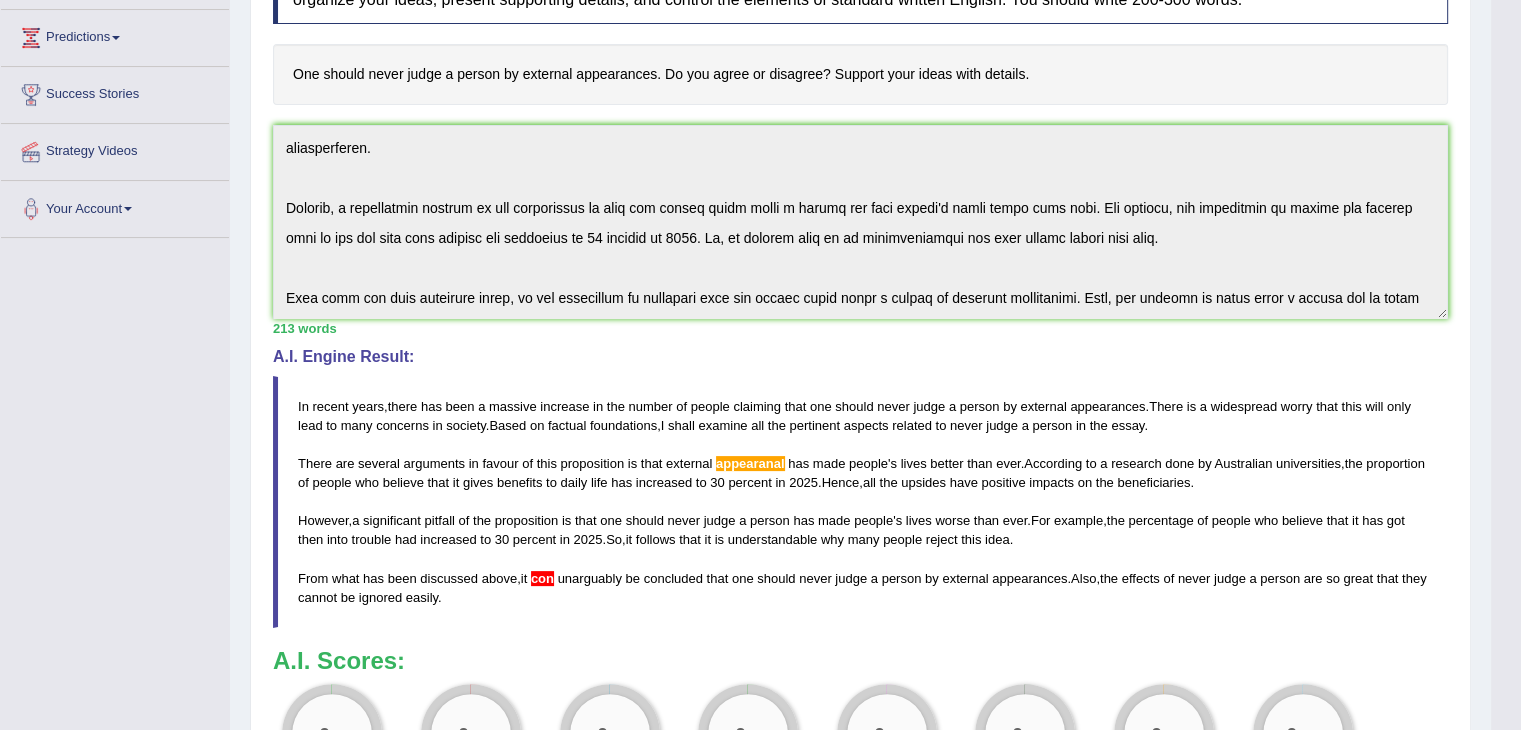 scroll, scrollTop: 319, scrollLeft: 0, axis: vertical 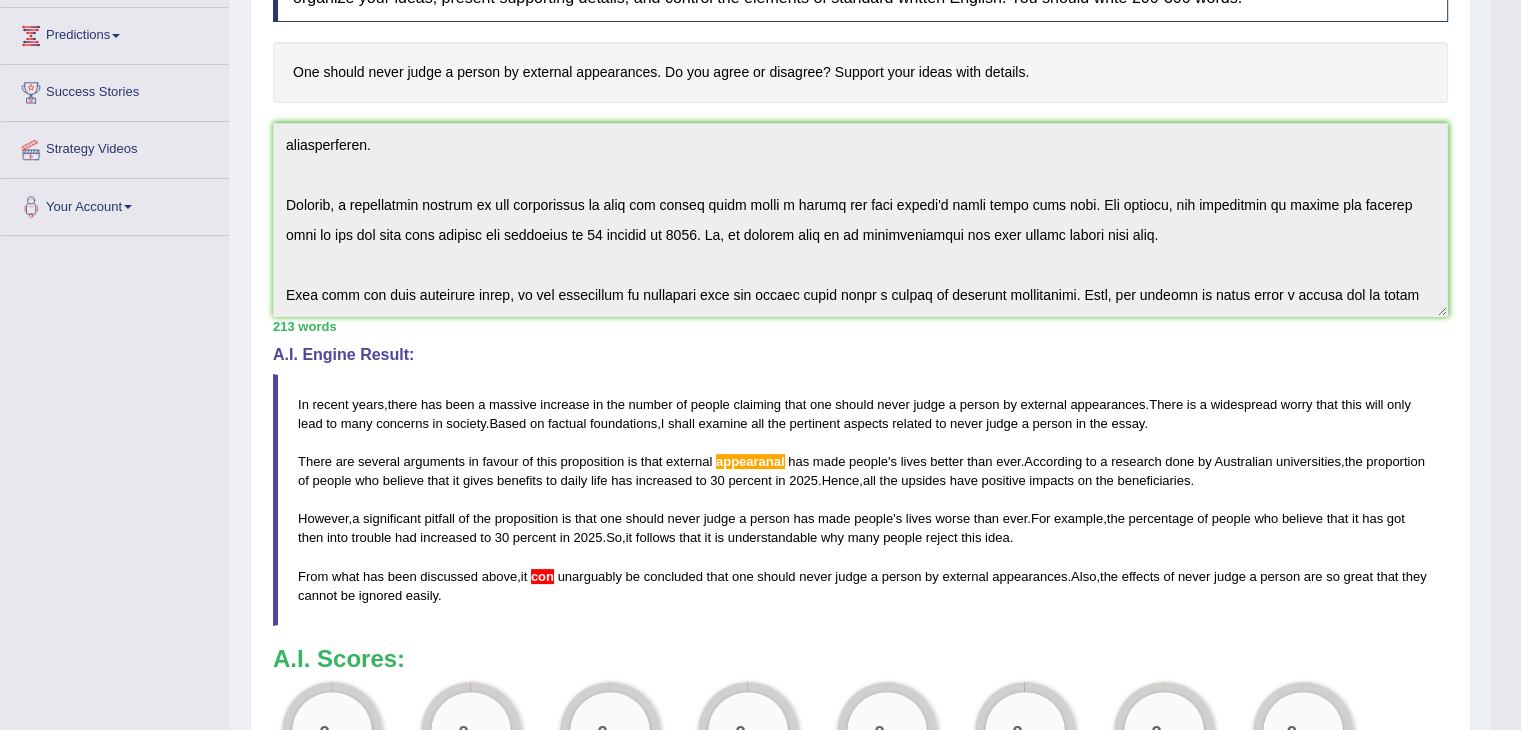 click on "Instructions:  You will have 20 minutes to plan, write and revise an essay about the topic below. Your response will be judged on how well you develop a position, organize your ideas, present supporting details, and control the elements of standard written English. You should write 200-300 words.
One should never judge a person by external appearances. Do you agree or disagree? Support your ideas with details. * Write in the box below (write between 200 and 300 words) 213 words Written Keywords:  judge  person  external  appearances  idea  society A.I. Engine Result: In   recent   years ,  there   has   been   a   massive   increase   in   the   number   of   people   claiming   that   one   should   never   judge   a   person   by   external   appearances .  There   is   a   widespread   worry   that   this   will   only   lead   to   many   concerns   in   society .  Based   on   factual   foundations ,  I   shall   examine   all   the   pertinent   aspects   related   to   never   judge   a" at bounding box center [860, 381] 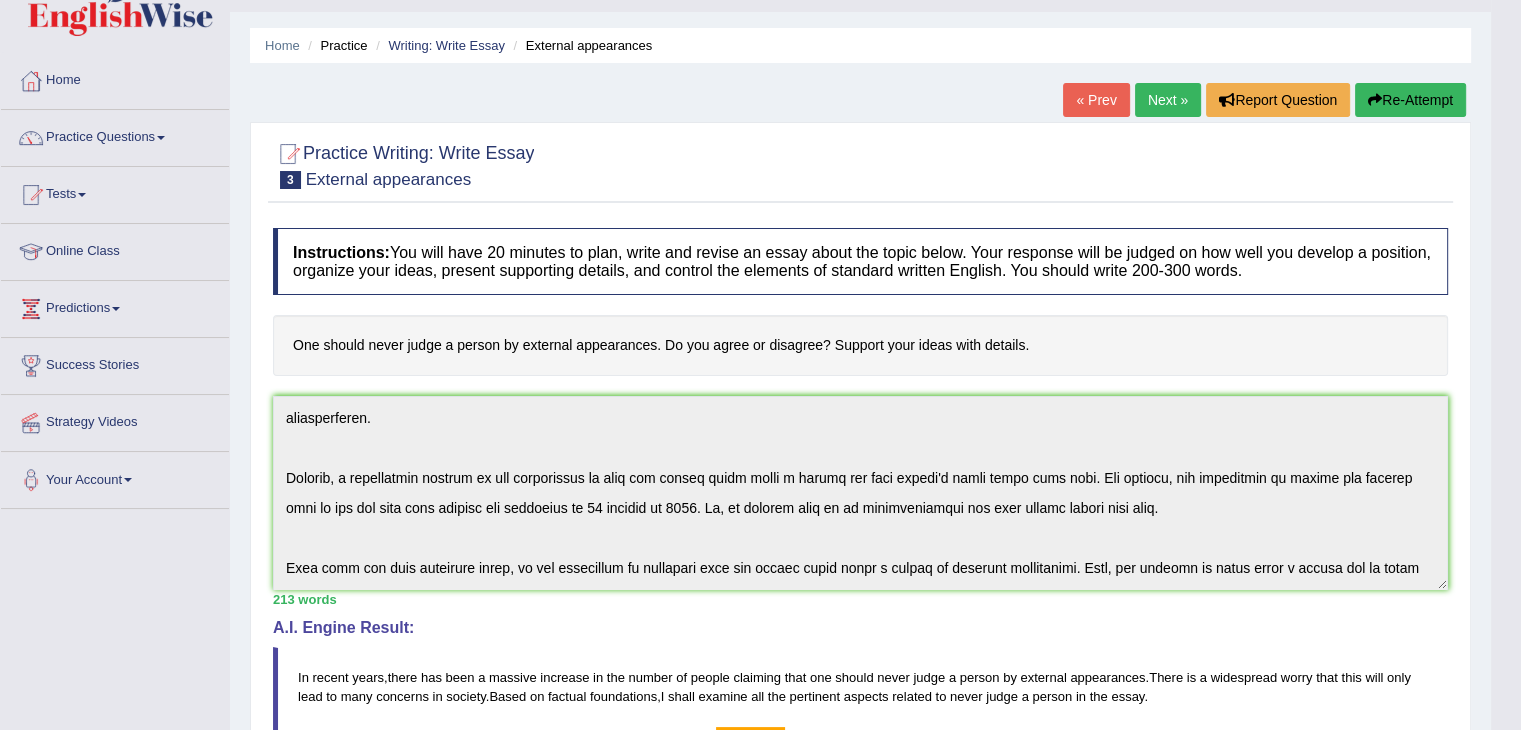 scroll, scrollTop: 0, scrollLeft: 0, axis: both 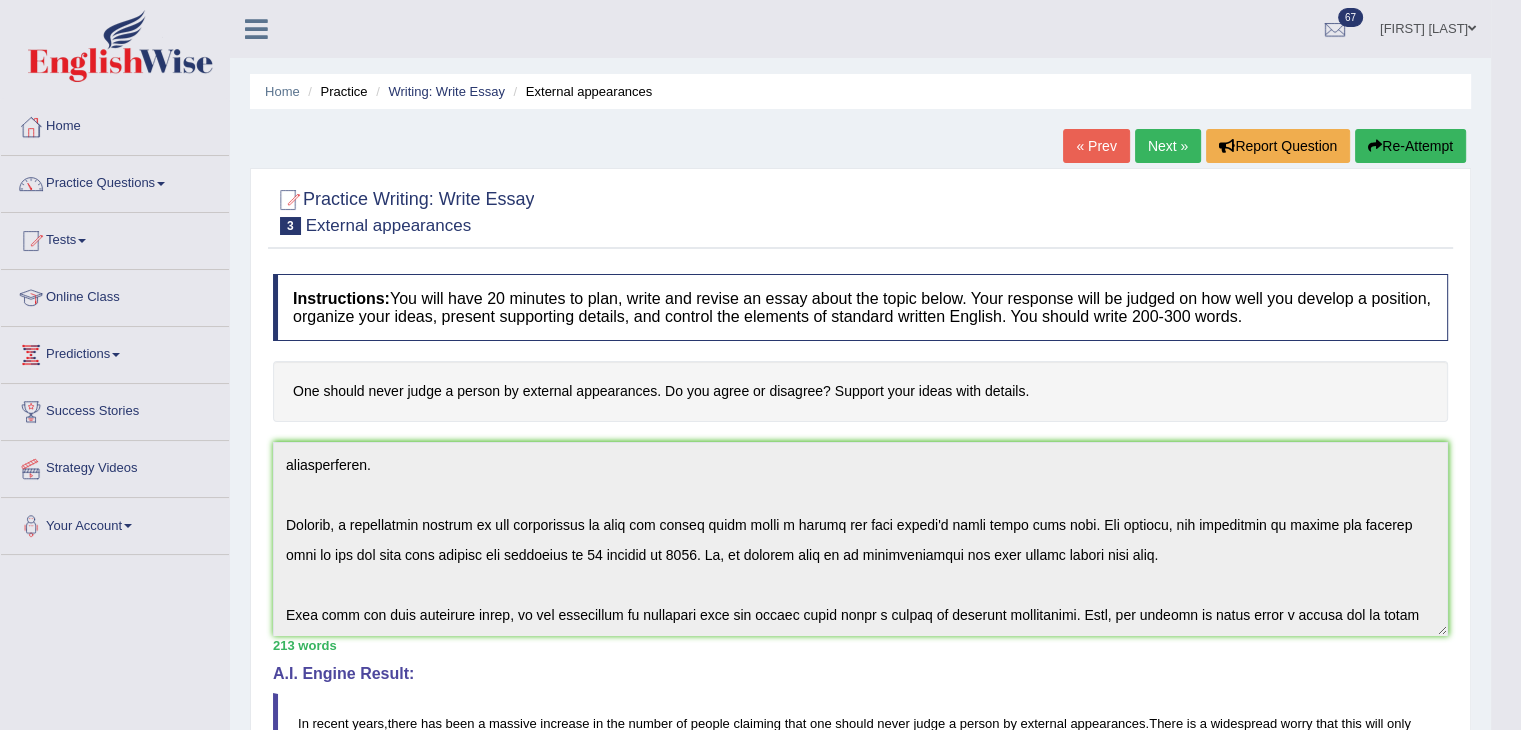 click on "Re-Attempt" at bounding box center [1410, 146] 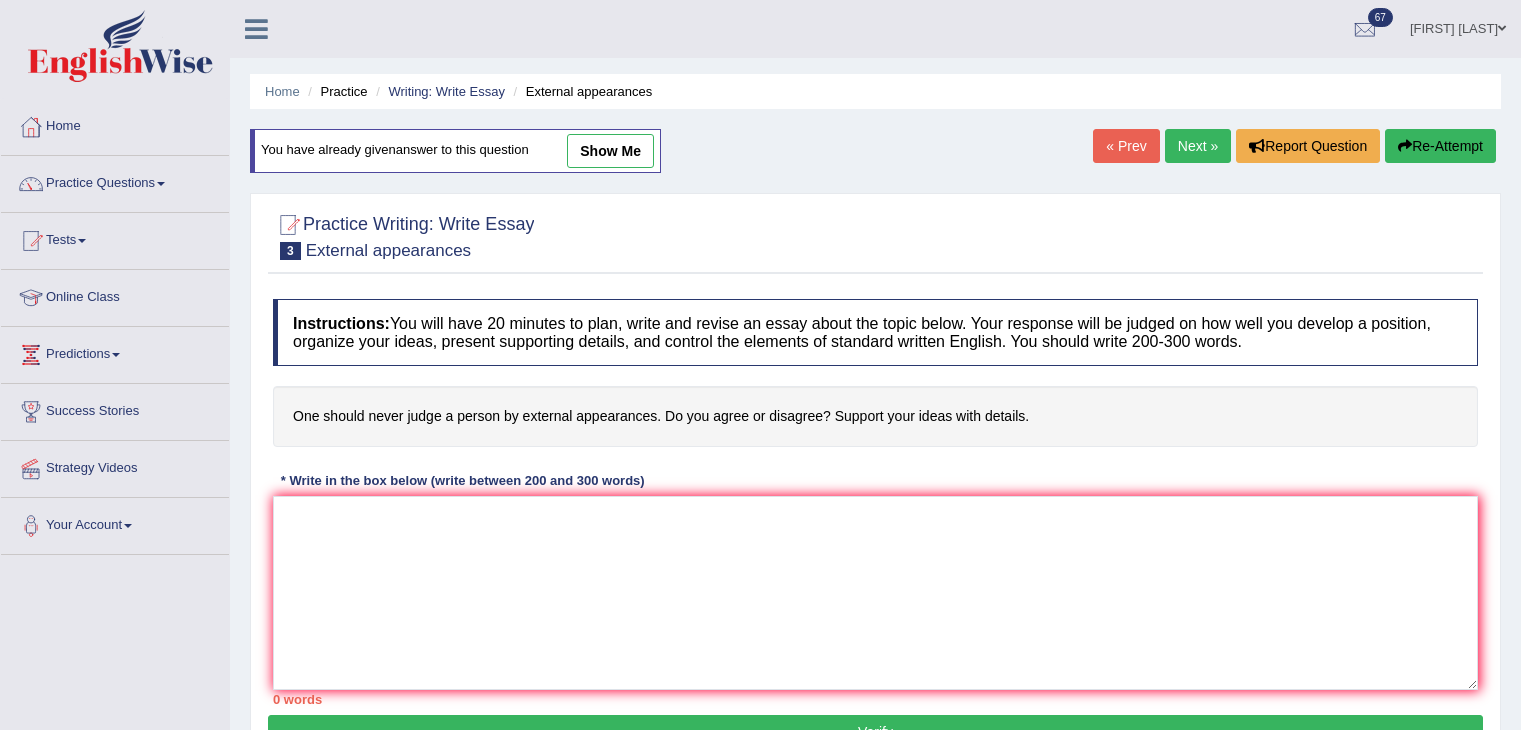 scroll, scrollTop: 0, scrollLeft: 0, axis: both 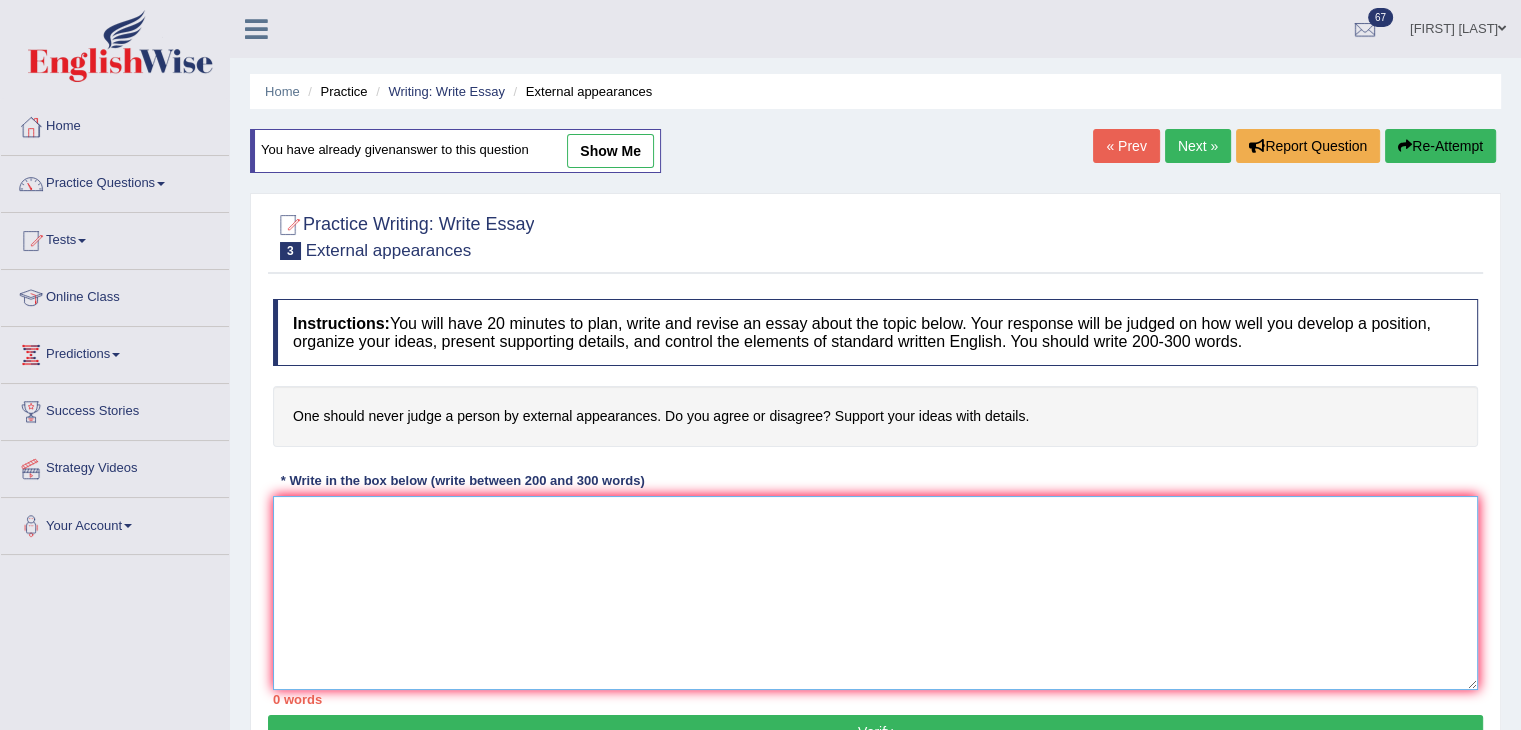 click at bounding box center (875, 593) 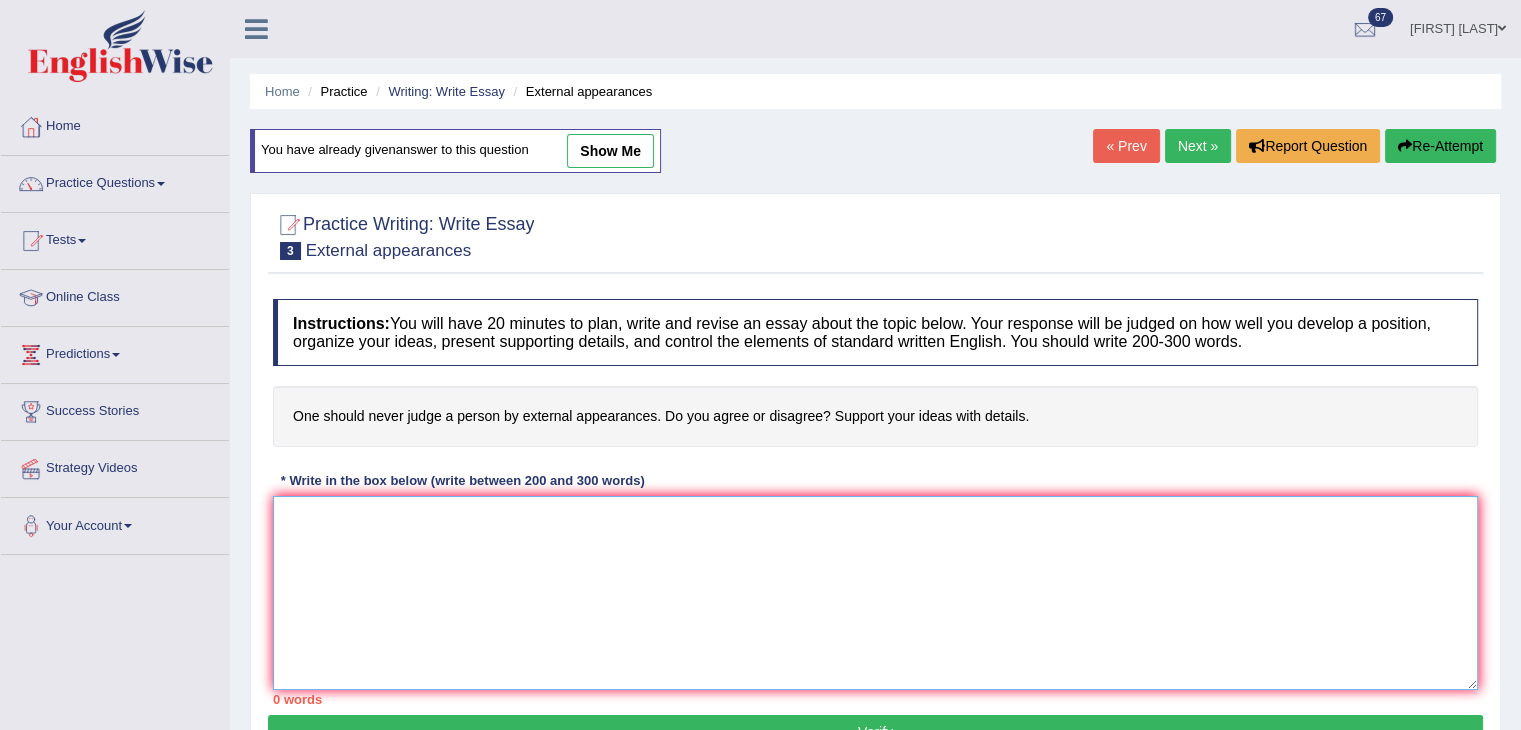 paste on "In recent years, there has been a massive increase in the number of people claiming that one should never judge a person by external appearances. There is a widespread worry that this will only lead to many concerns in society. Based on factual foundations, I shall examine all the pertinent aspects related to never judge a person in the essay.
There are several arguments in favour of this proposition is that external appearanal has made people's lives better than ever. According to a research done by Australian universities, the proportion of people who believe that it gives benefits to daily life has increased to 30 percent in [YEAR]. Hence, all the upsides have positive impacts on the beneficiaries.
However, a significant pitfall of the proposition is that one should never judge a person has made people's lives worse than ever. For example, the percentage of people who believe that it has got then into trouble had increased to 30 percent in [YEAR]. So, it follows that it is understandable why many people r..." 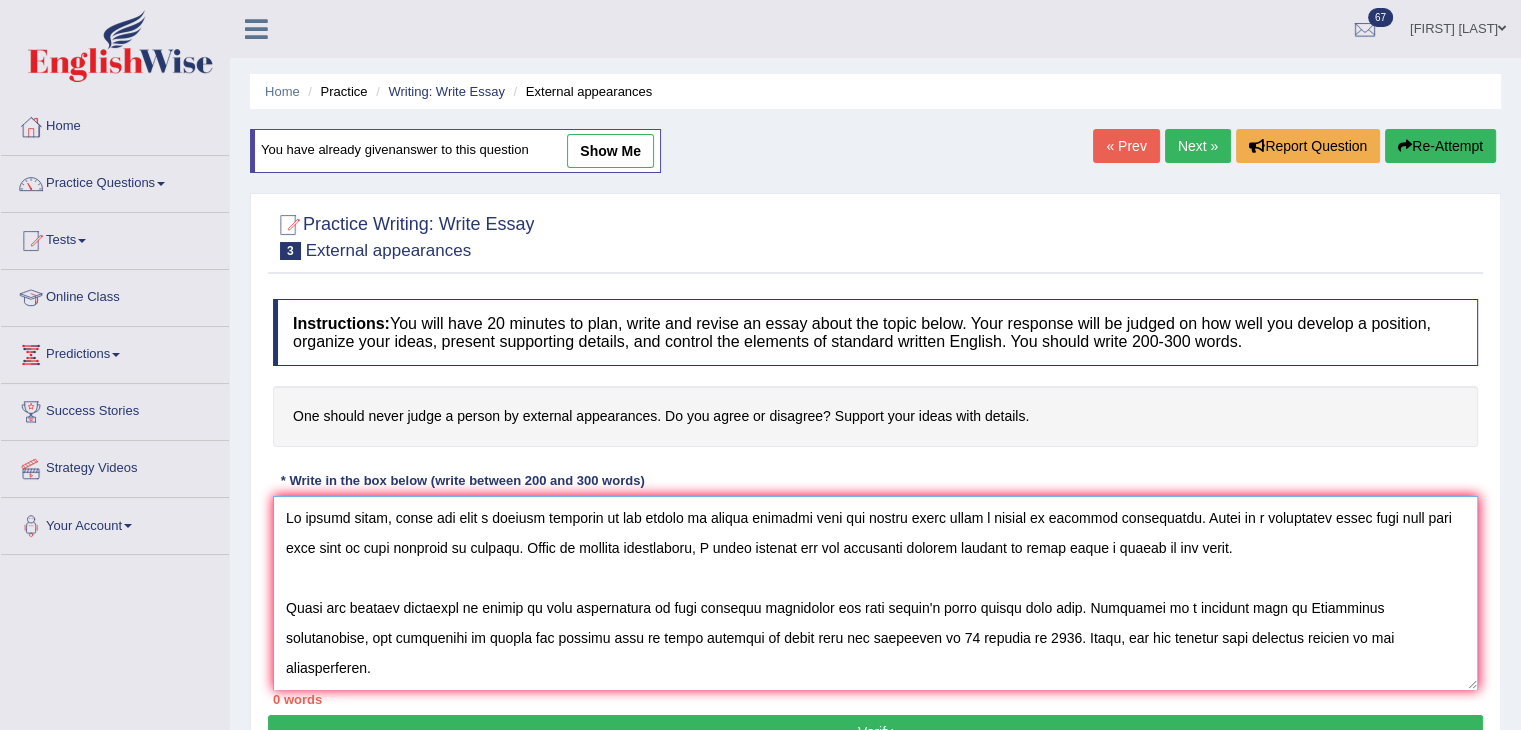 scroll, scrollTop: 136, scrollLeft: 0, axis: vertical 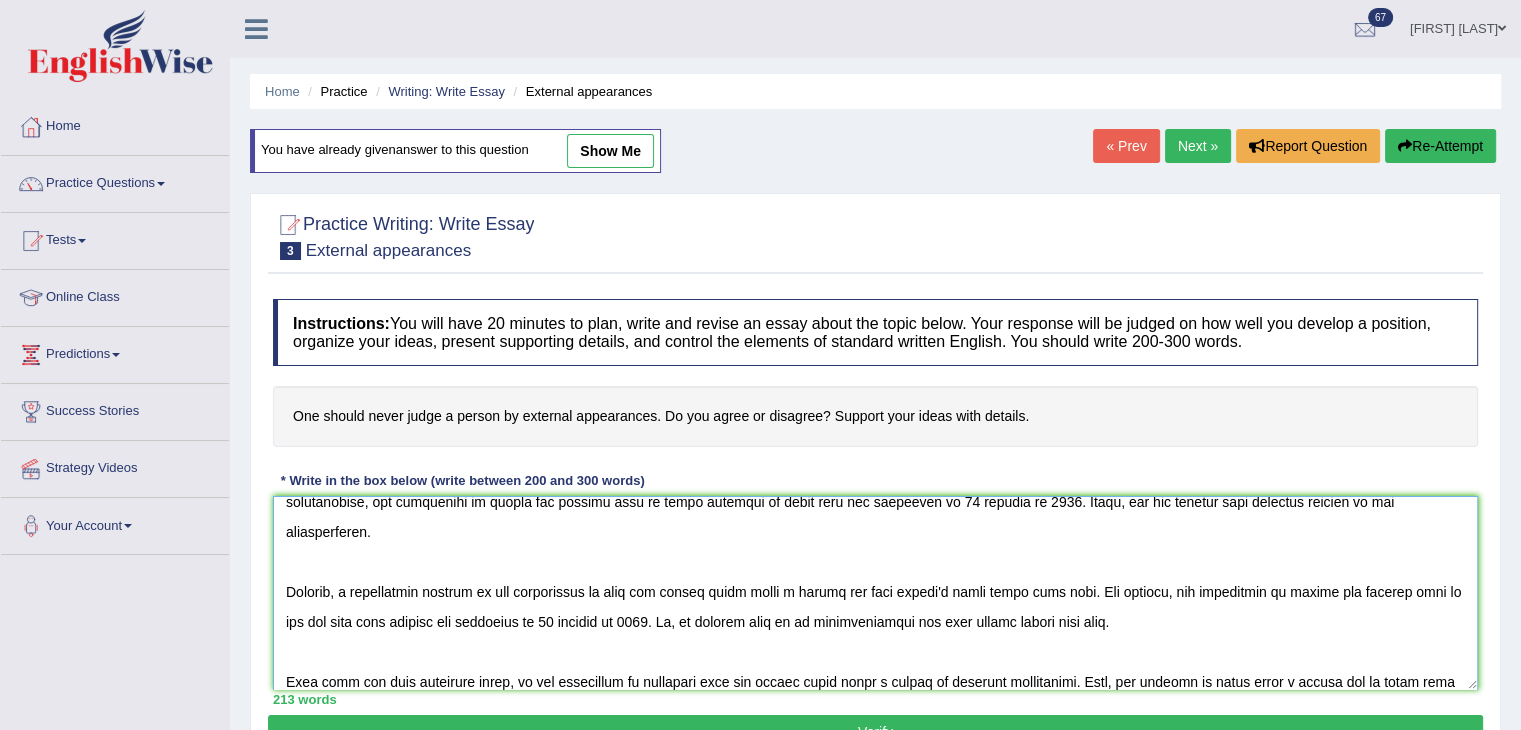 click at bounding box center [875, 593] 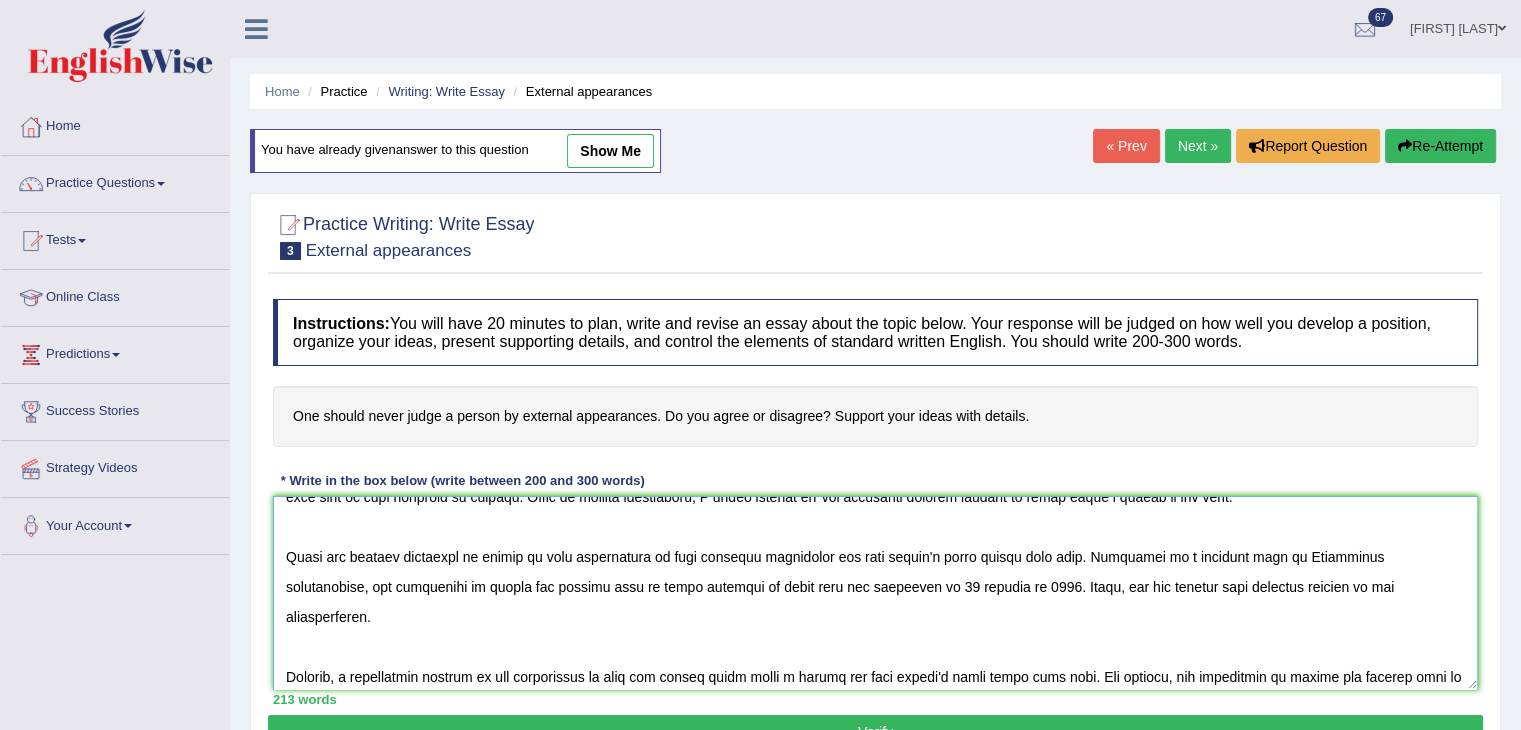 scroll, scrollTop: 47, scrollLeft: 0, axis: vertical 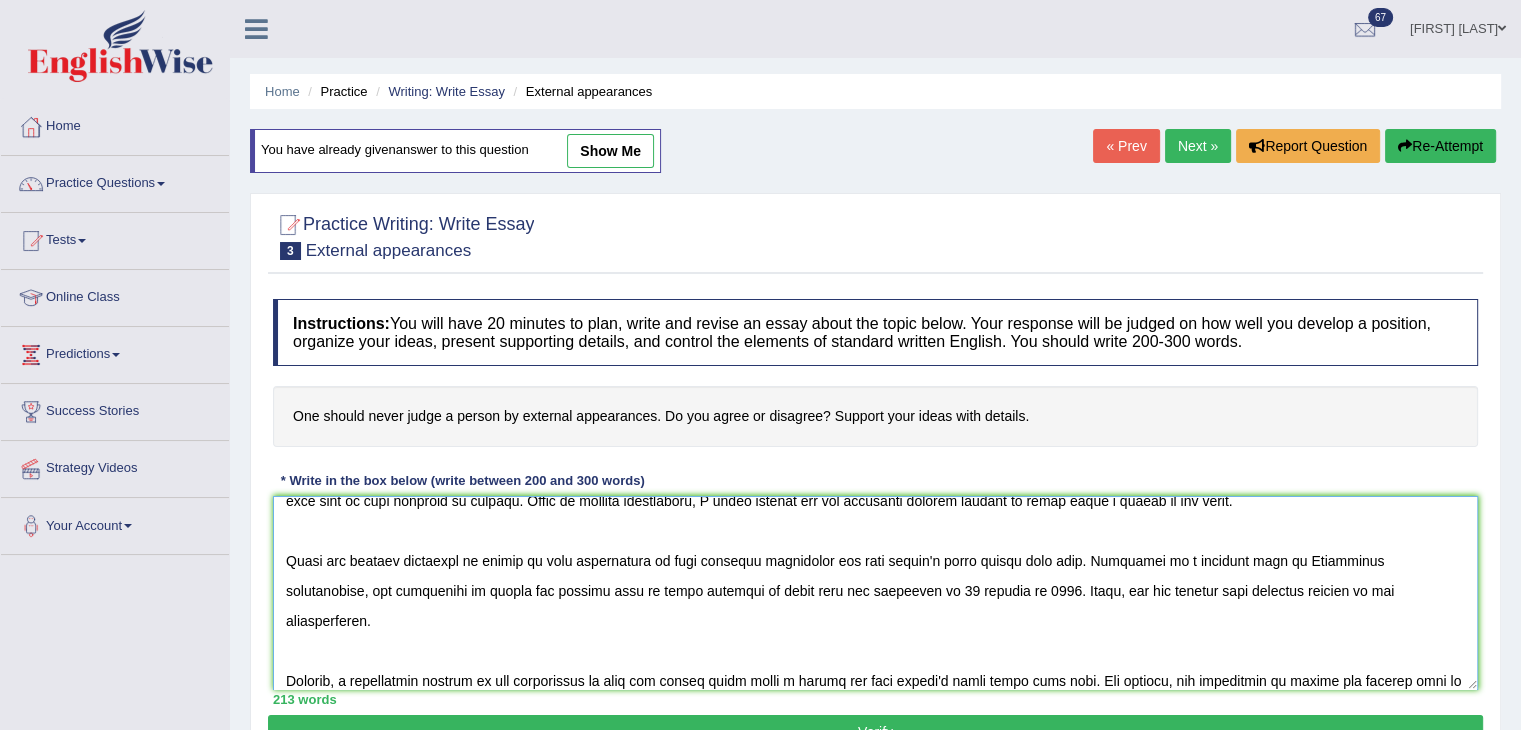 click at bounding box center [875, 593] 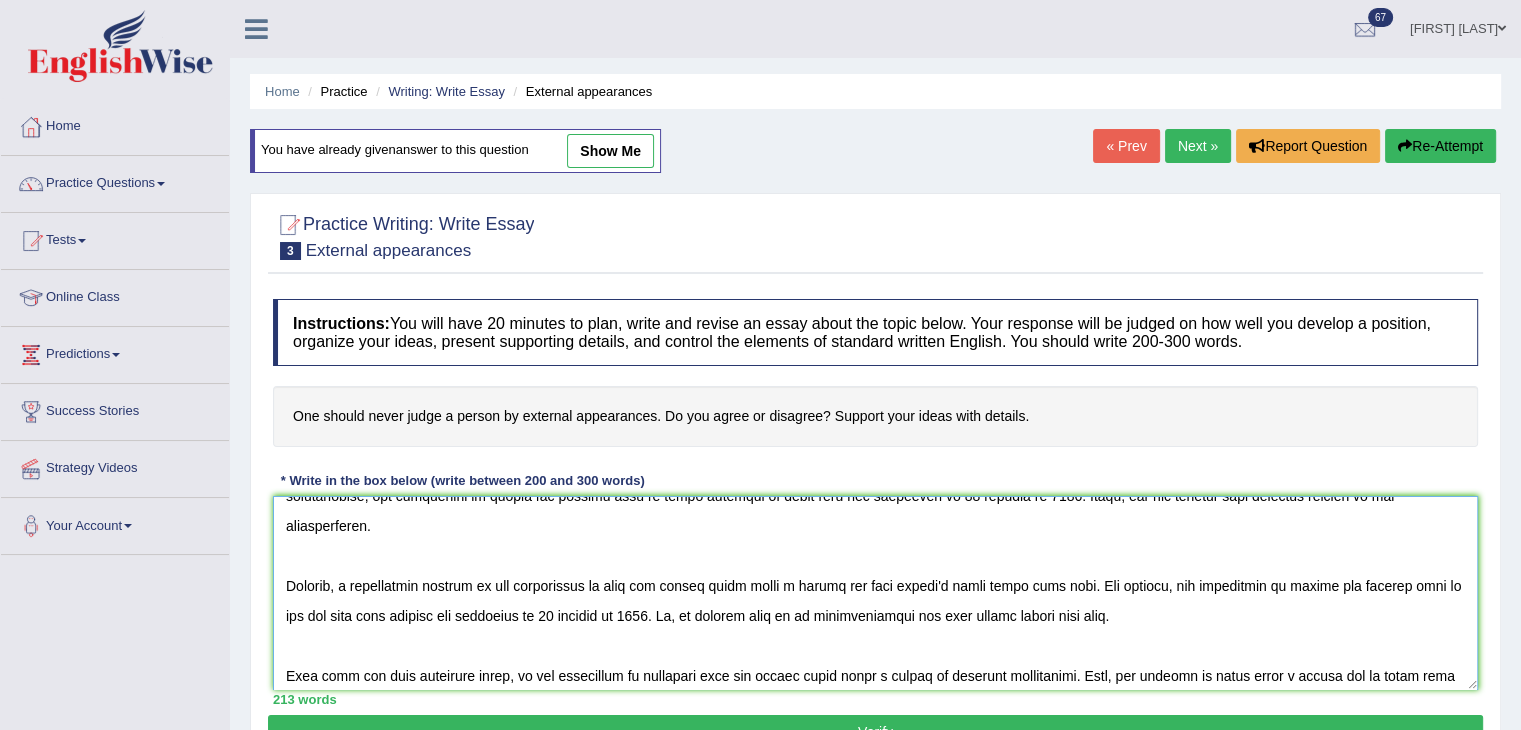 scroll, scrollTop: 149, scrollLeft: 0, axis: vertical 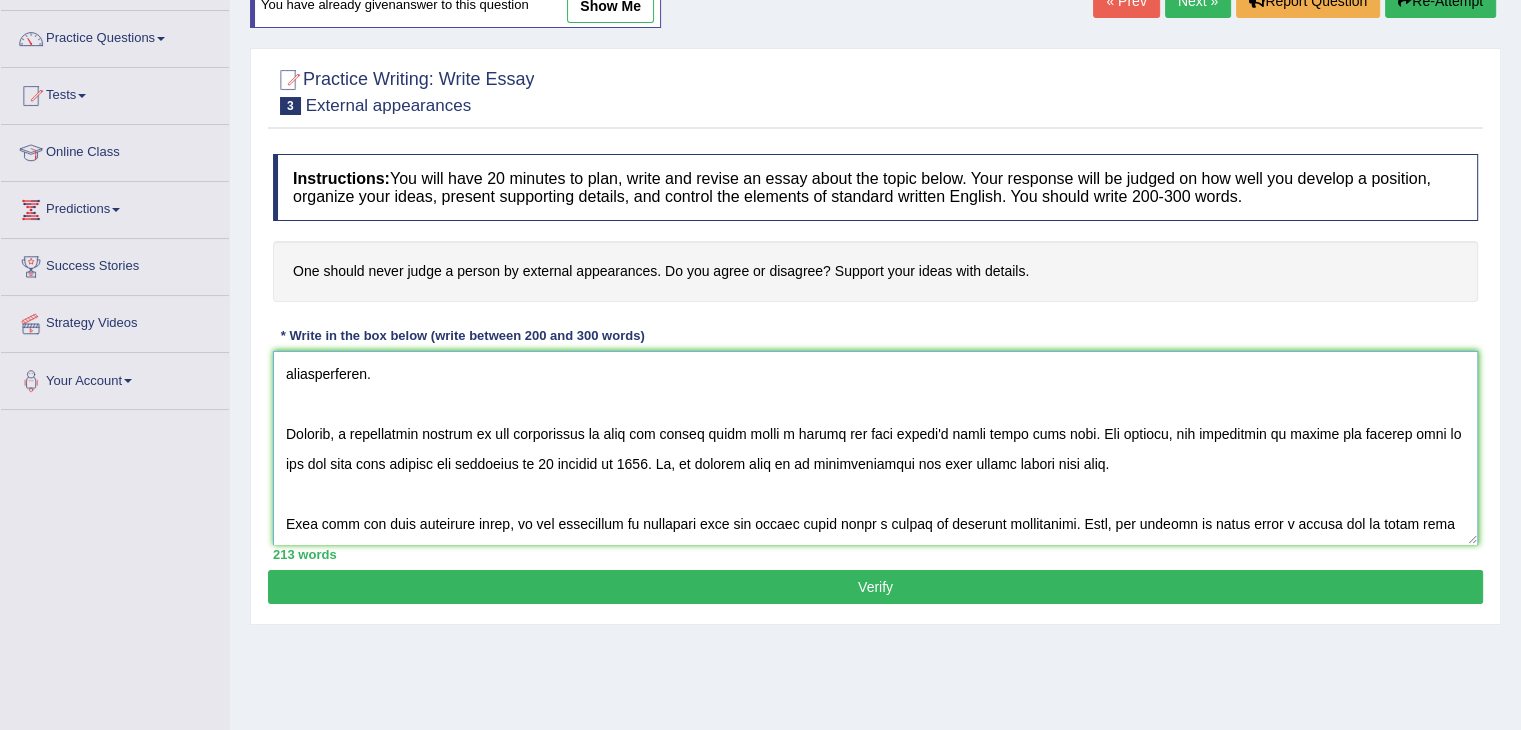 type on "In recent years, there has been a massive increase in the number of people claiming that one should never judge a person by external appearances. There is a widespread worry that this will only lead to many concerns in society. Based on factual foundations, I shall examine all the pertinent aspects related to never judge a person in the essay.
There are several arguments in favour of this proposition is that external appearances has made people's lives better than ever. According to a research done by Australian universities, the proportion of people who believe that it gives benefits to daily life has increased to 30 percent in 2025. Hence, all the upsides have positive impacts on the beneficiaries.
However, a significant pitfall of the proposition is that one should never judge a person has made people's lives worse than ever. For example, the percentage of people who believe that it has got then into trouble had increased to 30 percent in 2025. So, it follows that it is understandable why many people ..." 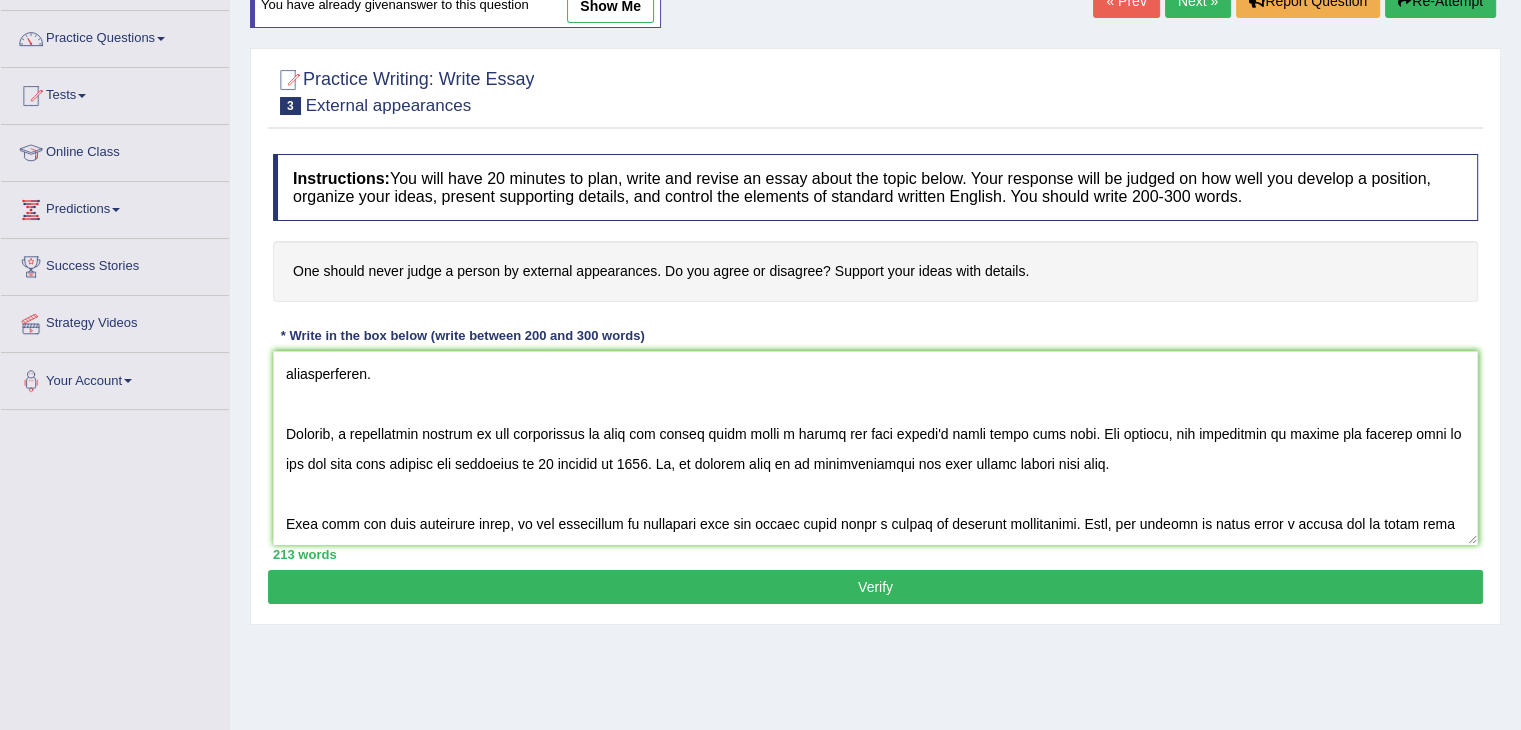click on "Verify" at bounding box center [875, 587] 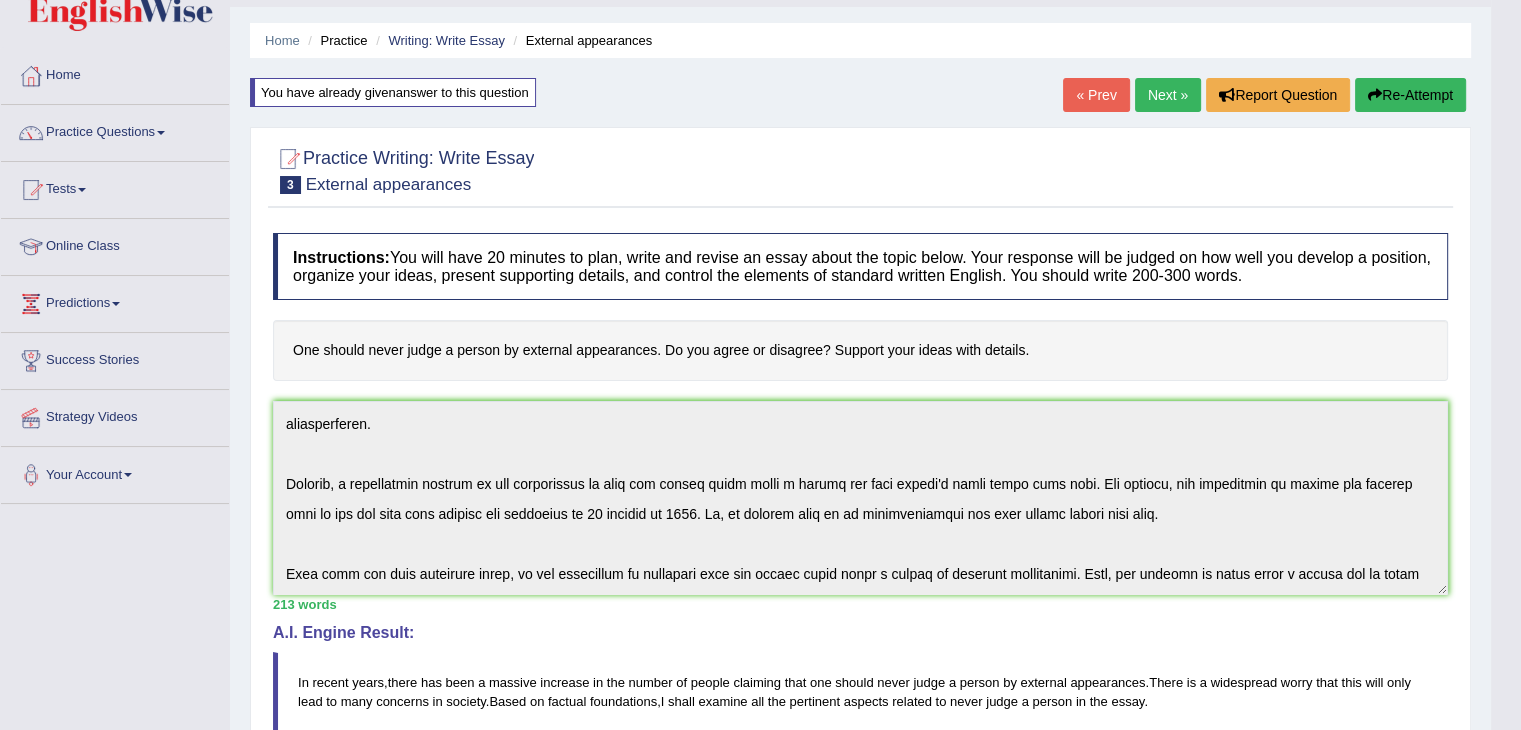 scroll, scrollTop: 0, scrollLeft: 0, axis: both 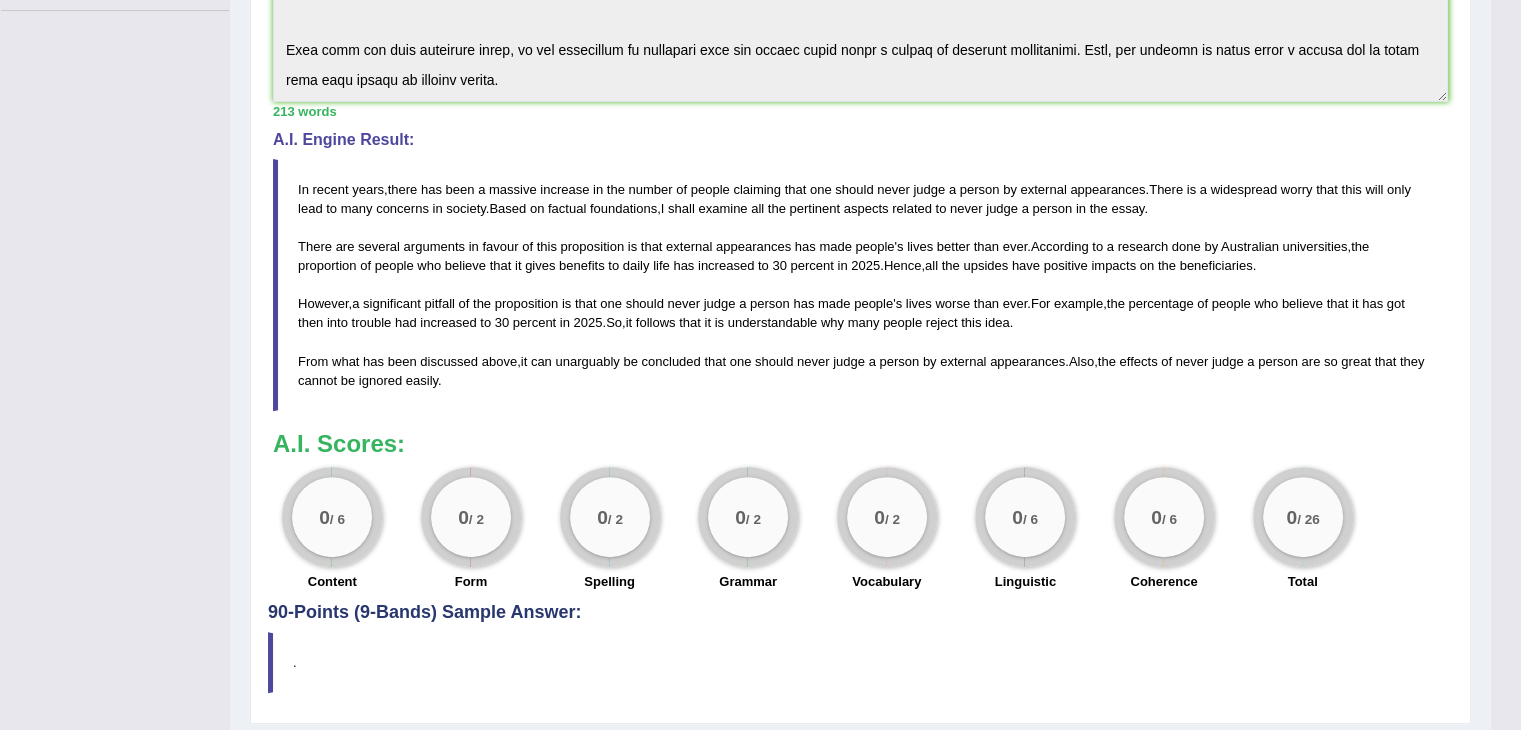 click on "Toggle navigation
Home
Practice Questions   Speaking Practice Read Aloud
Repeat Sentence
Describe Image
Re-tell Lecture
Answer Short Question
Summarize Group Discussion
Respond To A Situation
Writing Practice  Summarize Written Text
Write Essay
Reading Practice  Reading & Writing: Fill In The Blanks
Choose Multiple Answers
Re-order Paragraphs
Fill In The Blanks
Choose Single Answer
Listening Practice  Summarize Spoken Text
Highlight Incorrect Words
Highlight Correct Summary
Select Missing Word
Choose Single Answer
Choose Multiple Answers
Fill In The Blanks
Write From Dictation
Pronunciation
Tests
Take Mock Test" at bounding box center (760, -179) 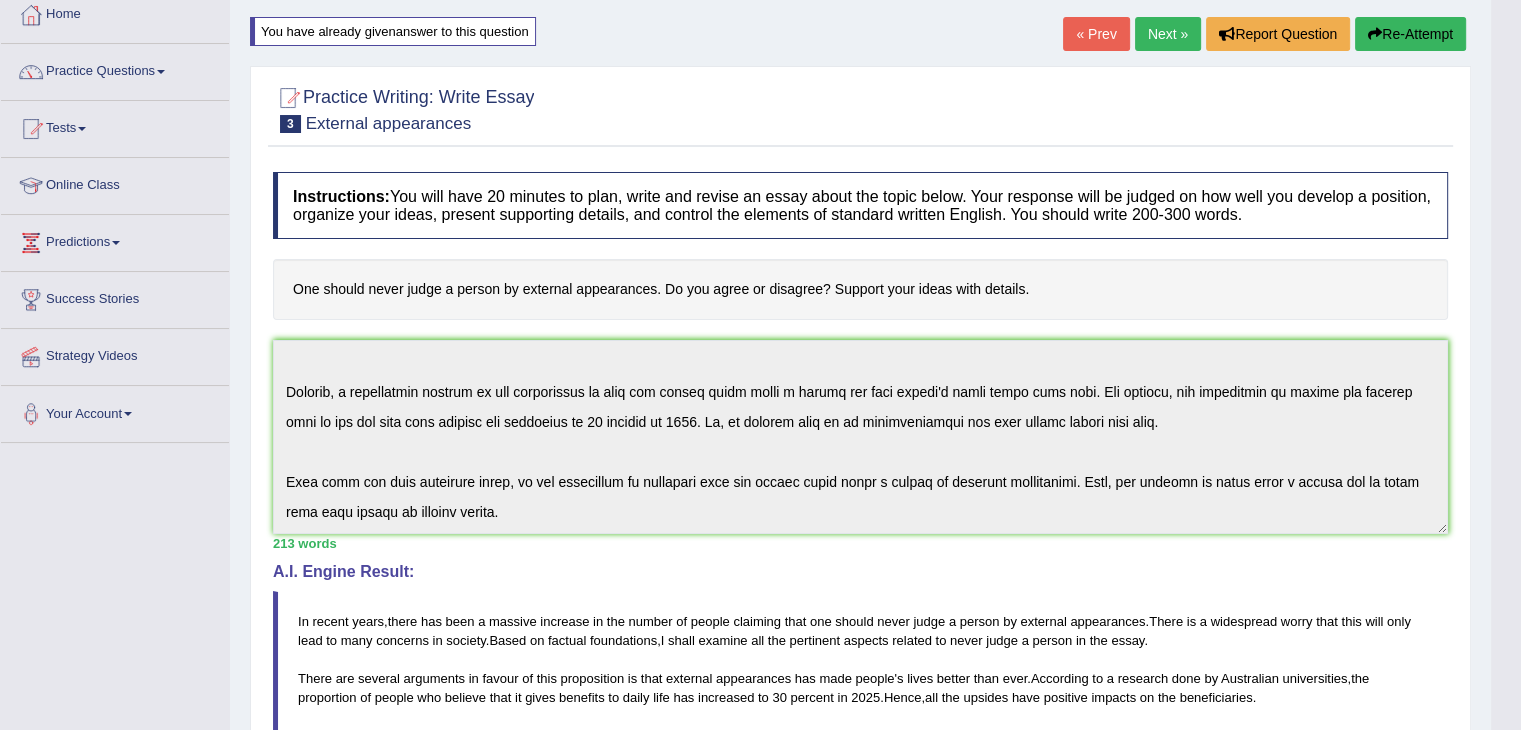 scroll, scrollTop: 0, scrollLeft: 0, axis: both 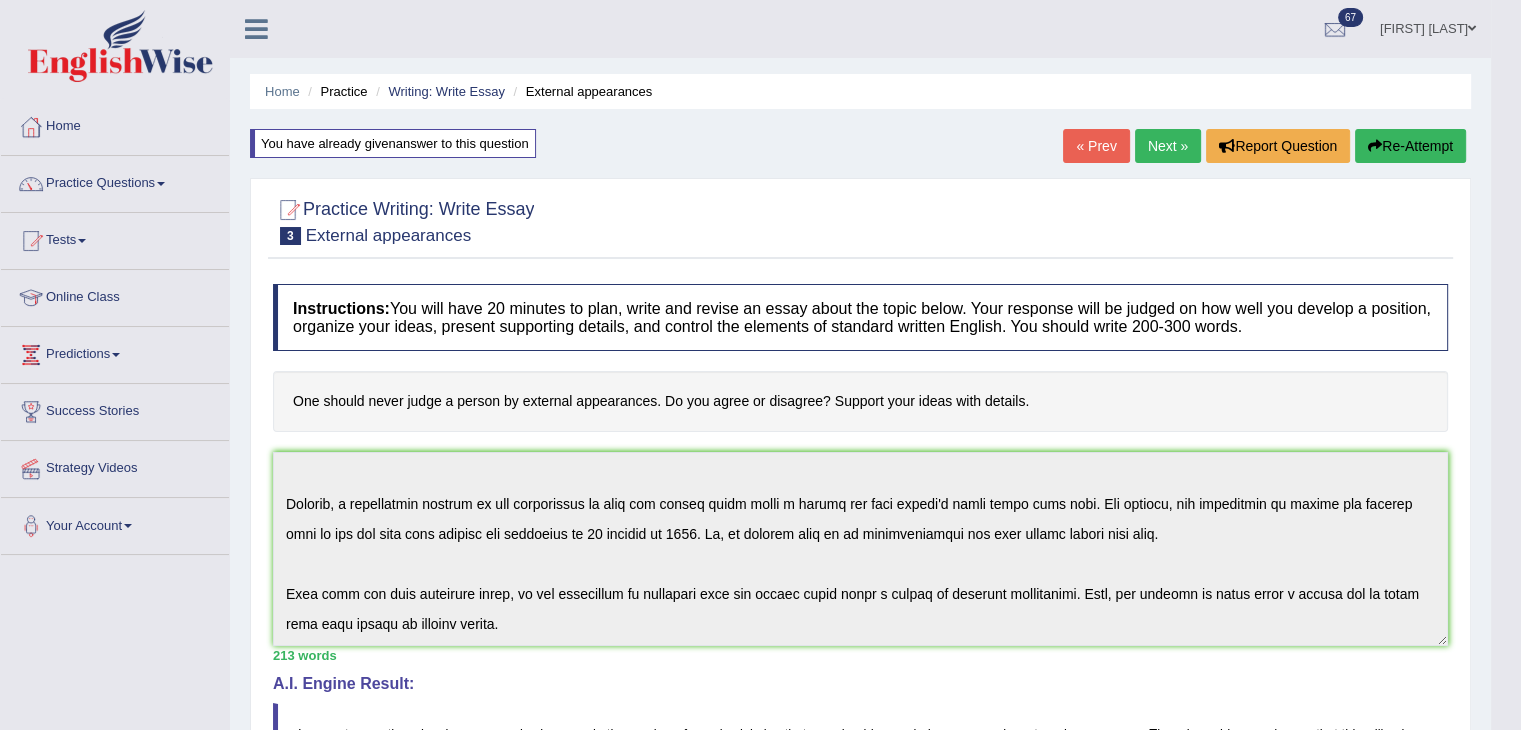 click on "Re-Attempt" at bounding box center [1410, 146] 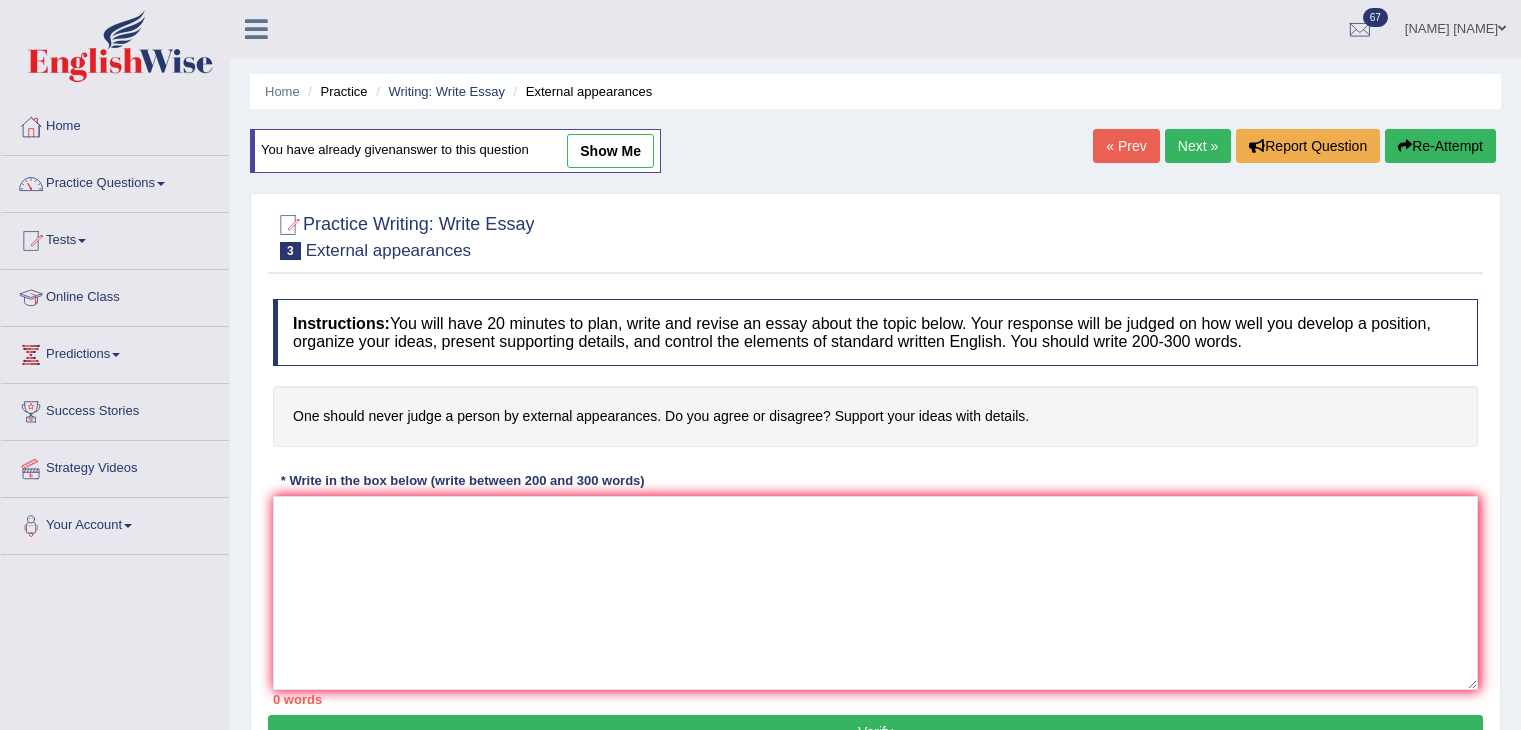 scroll, scrollTop: 0, scrollLeft: 0, axis: both 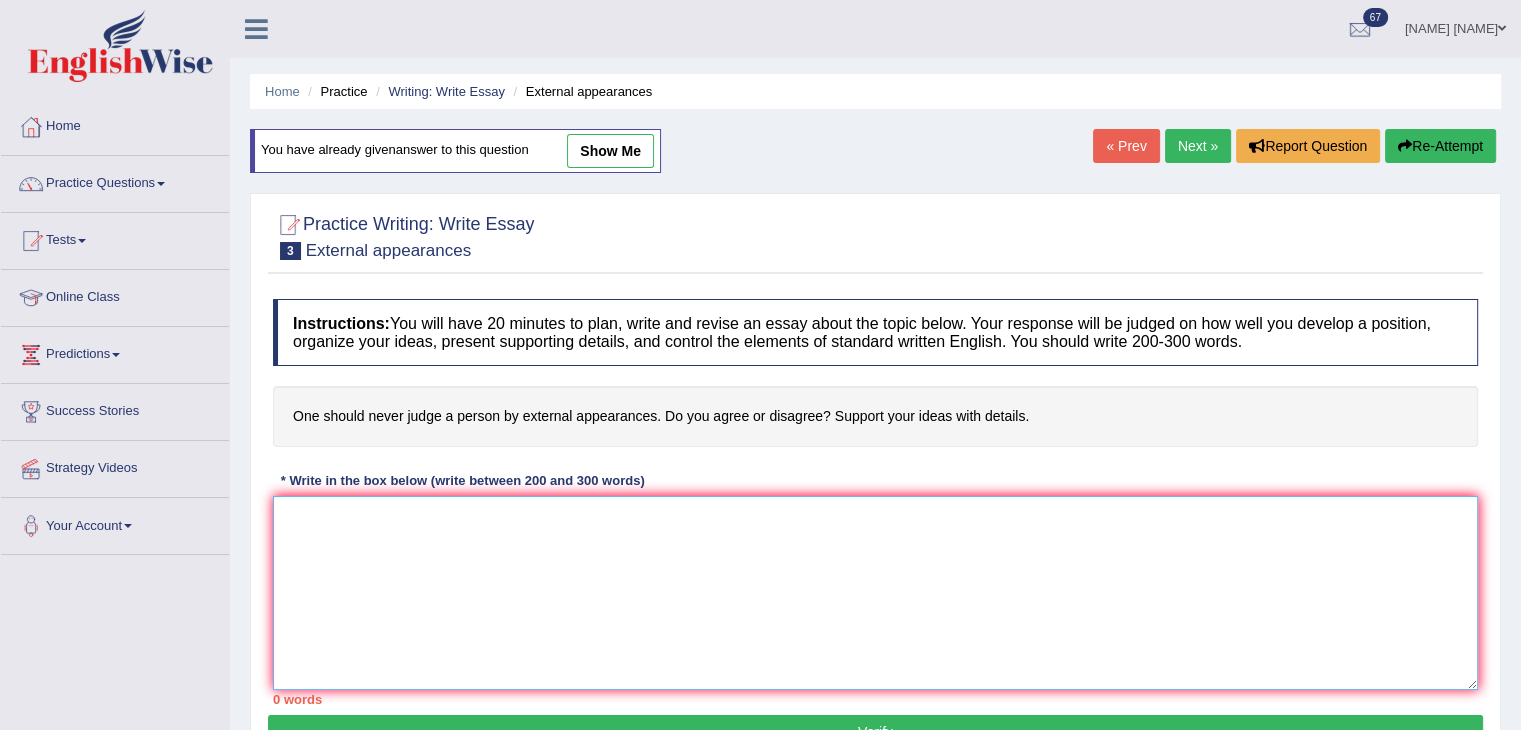 click at bounding box center [875, 593] 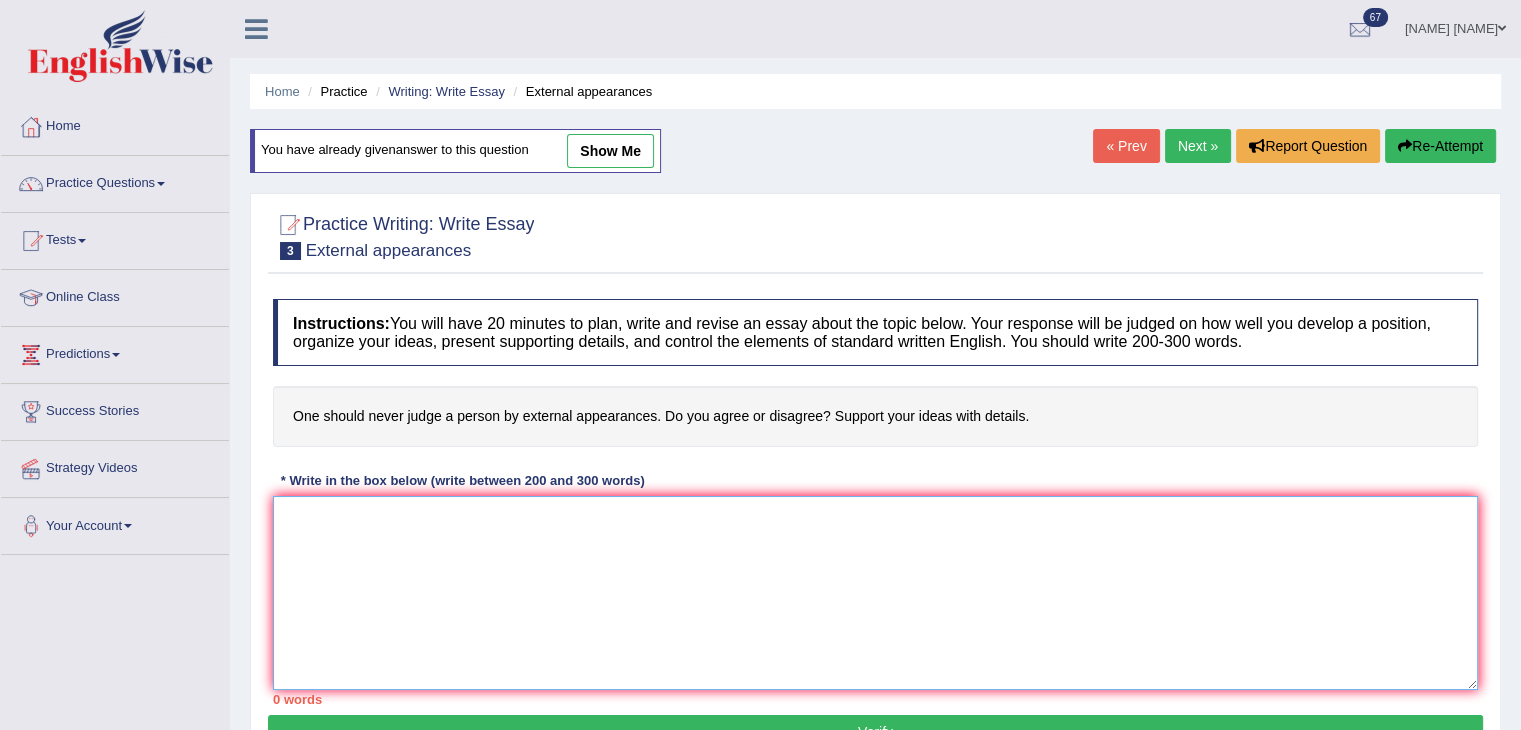 paste on "In recent years, there has been a massive increase in the number of people claiming that one should never judge a person by external appearances. There is a widespread worry that this will only lead to many concerns in society. Based on factual foundations, I shall examine all the pertinent aspects related to never judge a person in the essay.
There are several arguments in favour of this proposition is that external appearances has made people's lives better than ever. According to a research done by Australian universities, the proportion of people who believe that it gives benefits to daily life has increased to 30 percent in 2025. Hence, all the upsides have positive impacts on the beneficiaries.
However, a significant pitfall of the proposition is that one should never judge a person has made people's lives worse than ever. For example, the percentage of people who believe that it has got then into trouble had increased to 30 percent in 2025. So, it follows that it is understandable why many people ..." 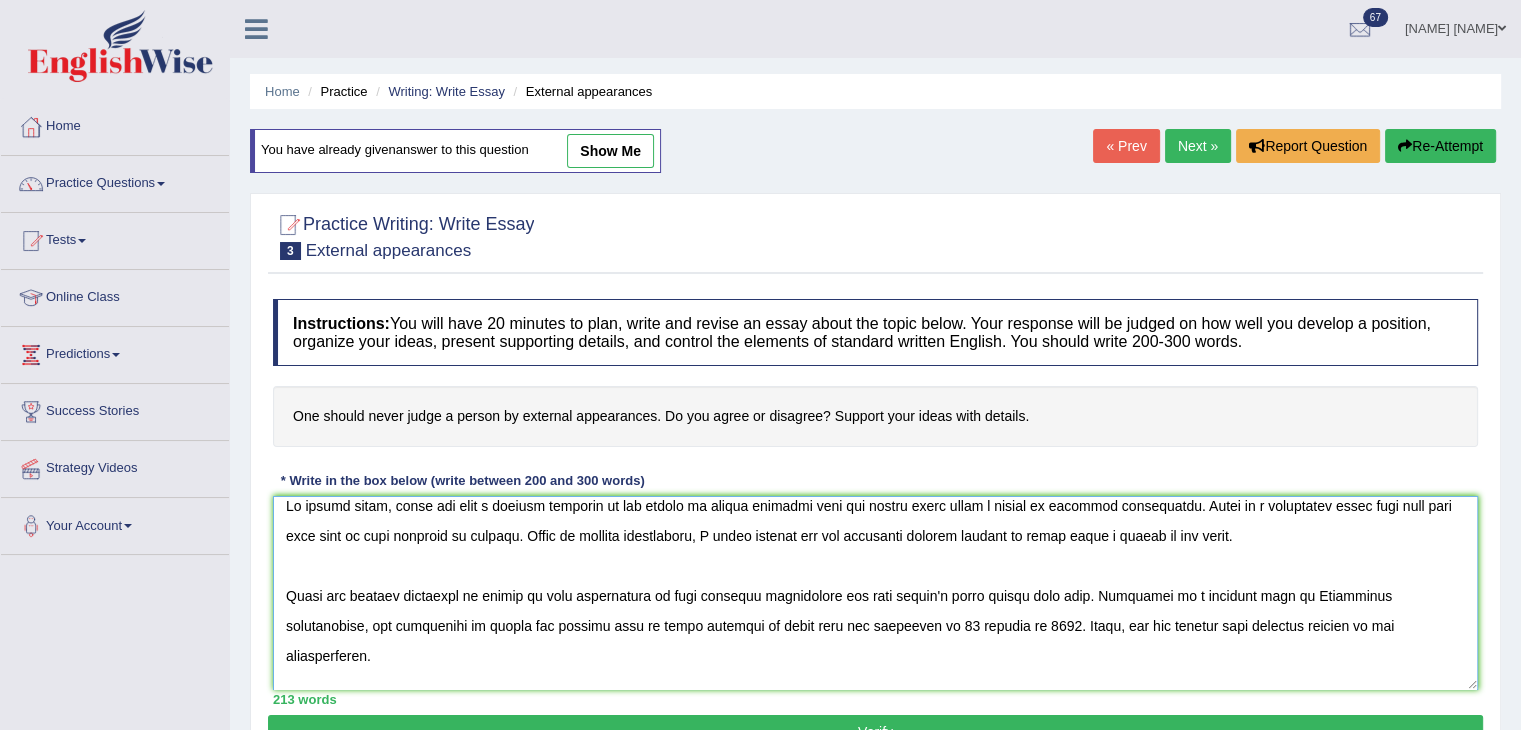 scroll, scrollTop: 0, scrollLeft: 0, axis: both 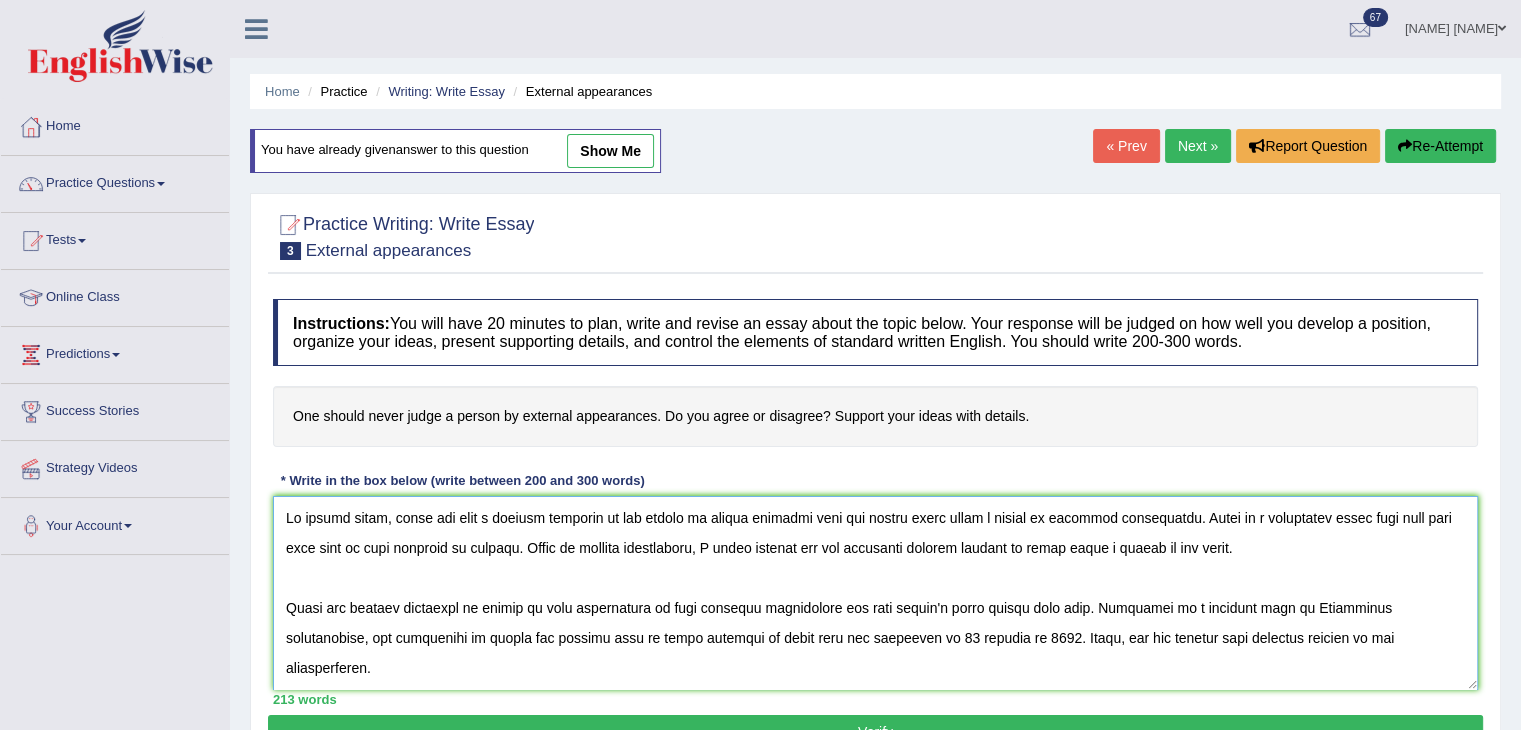 click at bounding box center [875, 593] 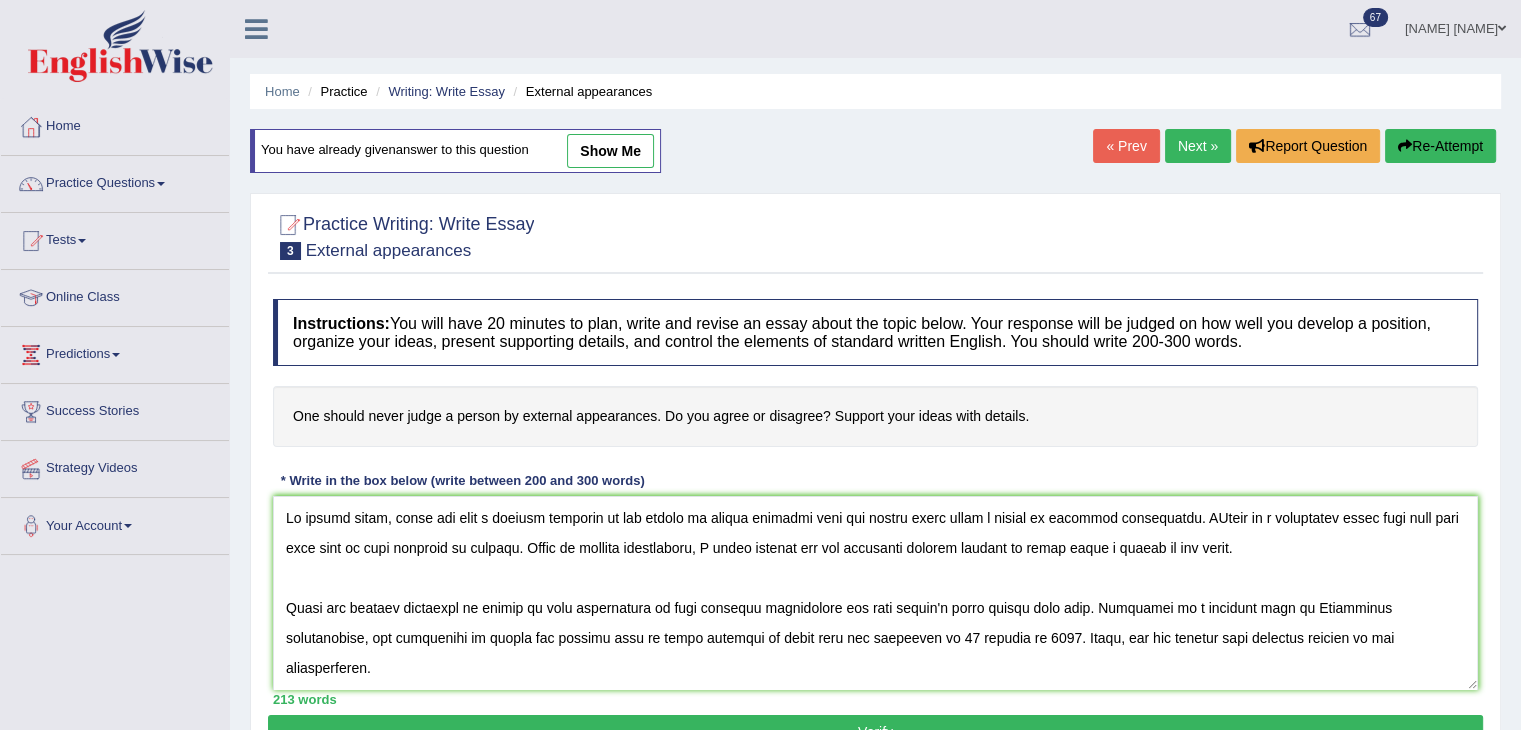 drag, startPoint x: 669, startPoint y: 410, endPoint x: 724, endPoint y: 421, distance: 56.089214 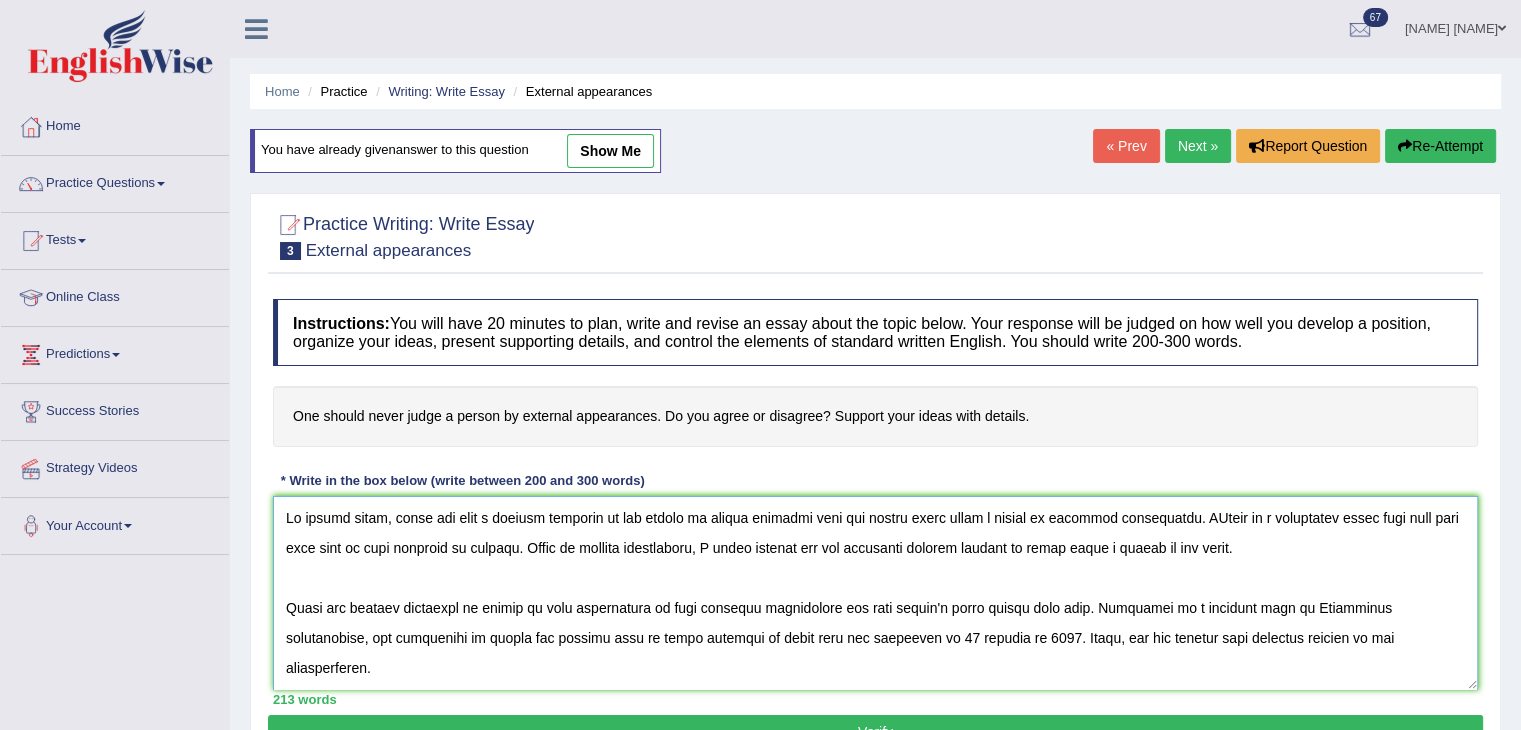 click at bounding box center [875, 593] 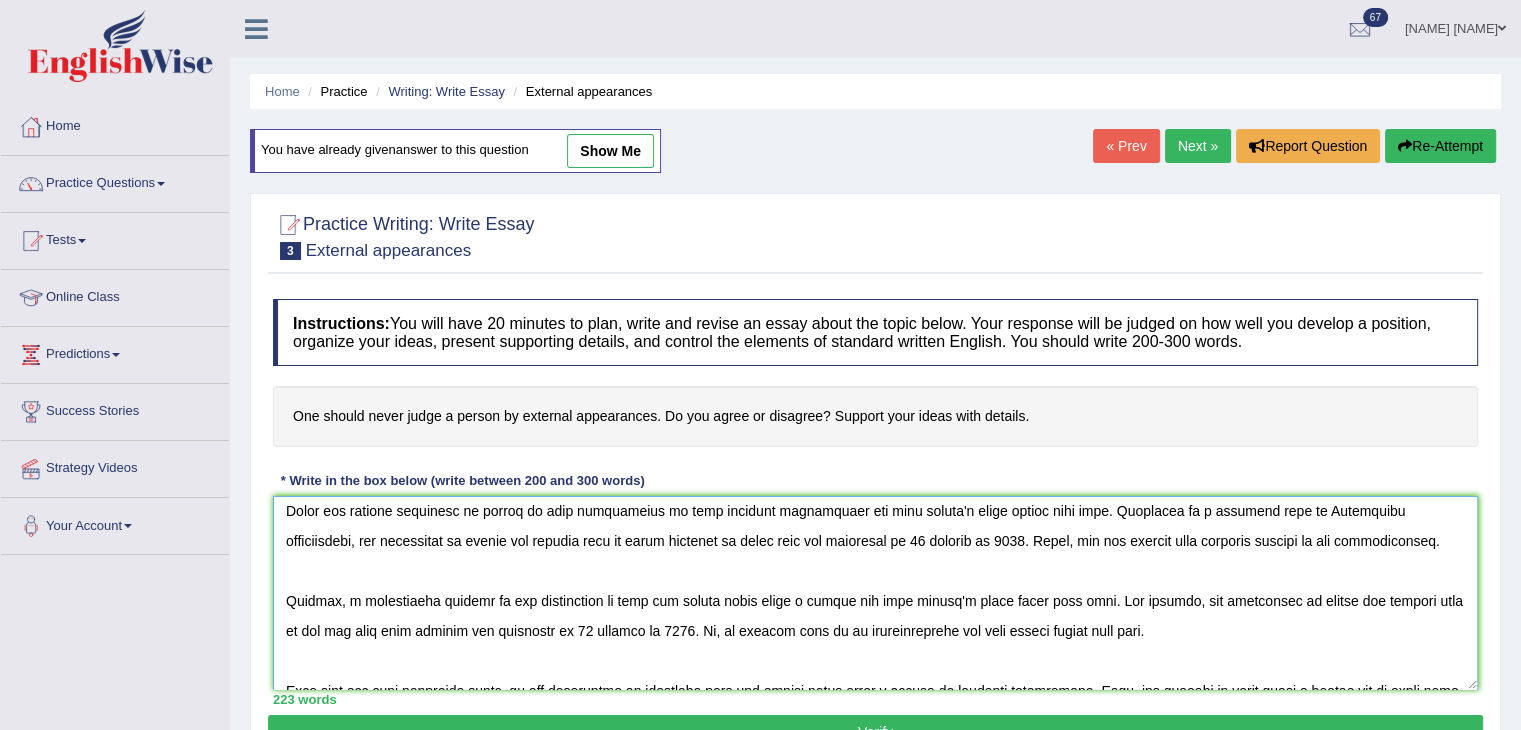 scroll, scrollTop: 180, scrollLeft: 0, axis: vertical 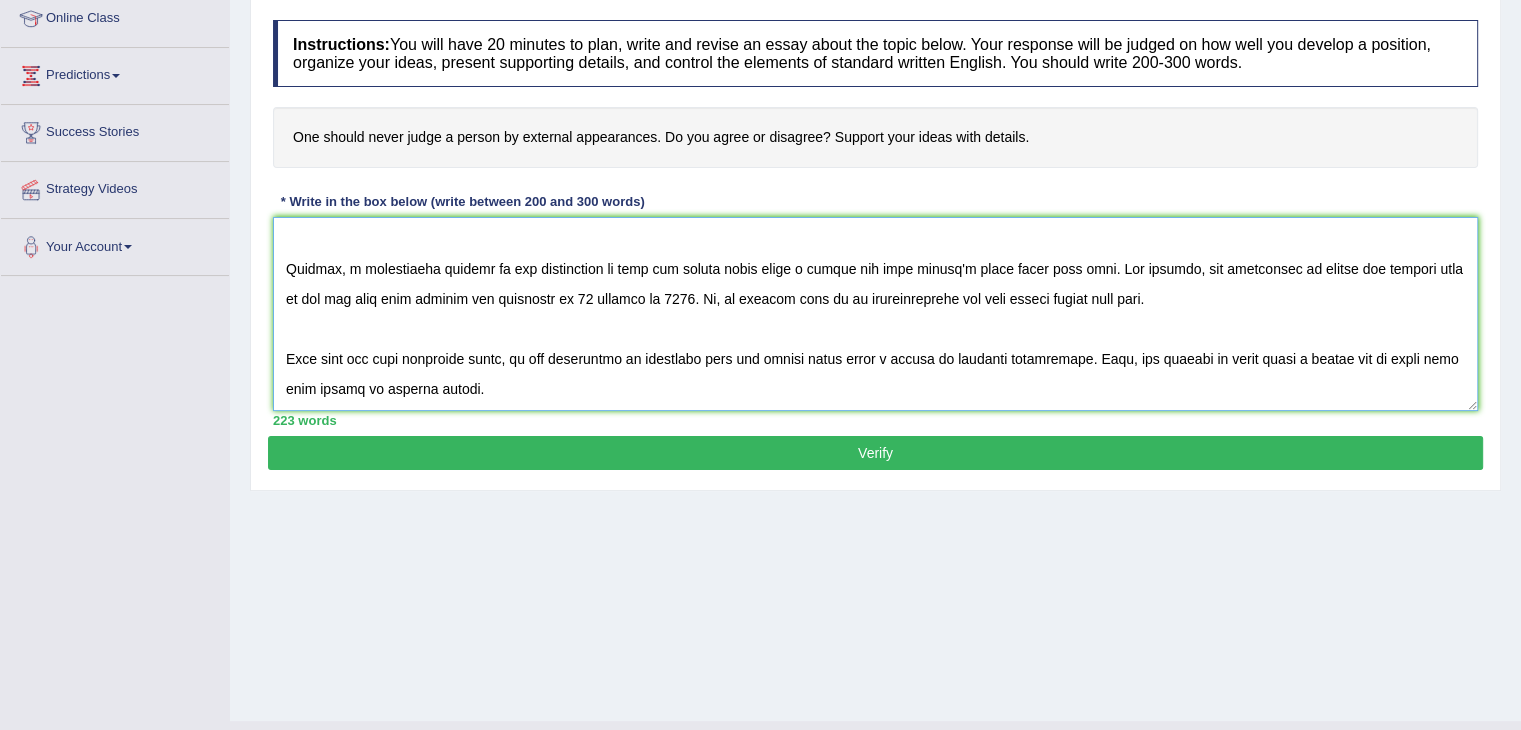 type on "In recent years, there has been a massive increase in the number of people claiming that one should never judge a person by external appearances. Do you agree or disargee, support your ideas with details. There is a widespread worry that this will only lead to many concerns in society. Based on factual foundations, I shall examine all the pertinent aspects related to never judge a person in the essay.
There are several arguments in favour of this proposition is that external appearances has made people's lives better than ever. According to a research done by Australian universities, the proportion of people who believe that it gives benefits to daily life has increased to 30 percent in 2025. Hence, all the upsides have positive impacts on the beneficiaries.
However, a significant pitfall of the proposition is that one should never judge a person has made people's lives worse than ever. For example, the percentage of people who believe that it has got then into trouble had increased to 30 percent in 2025..." 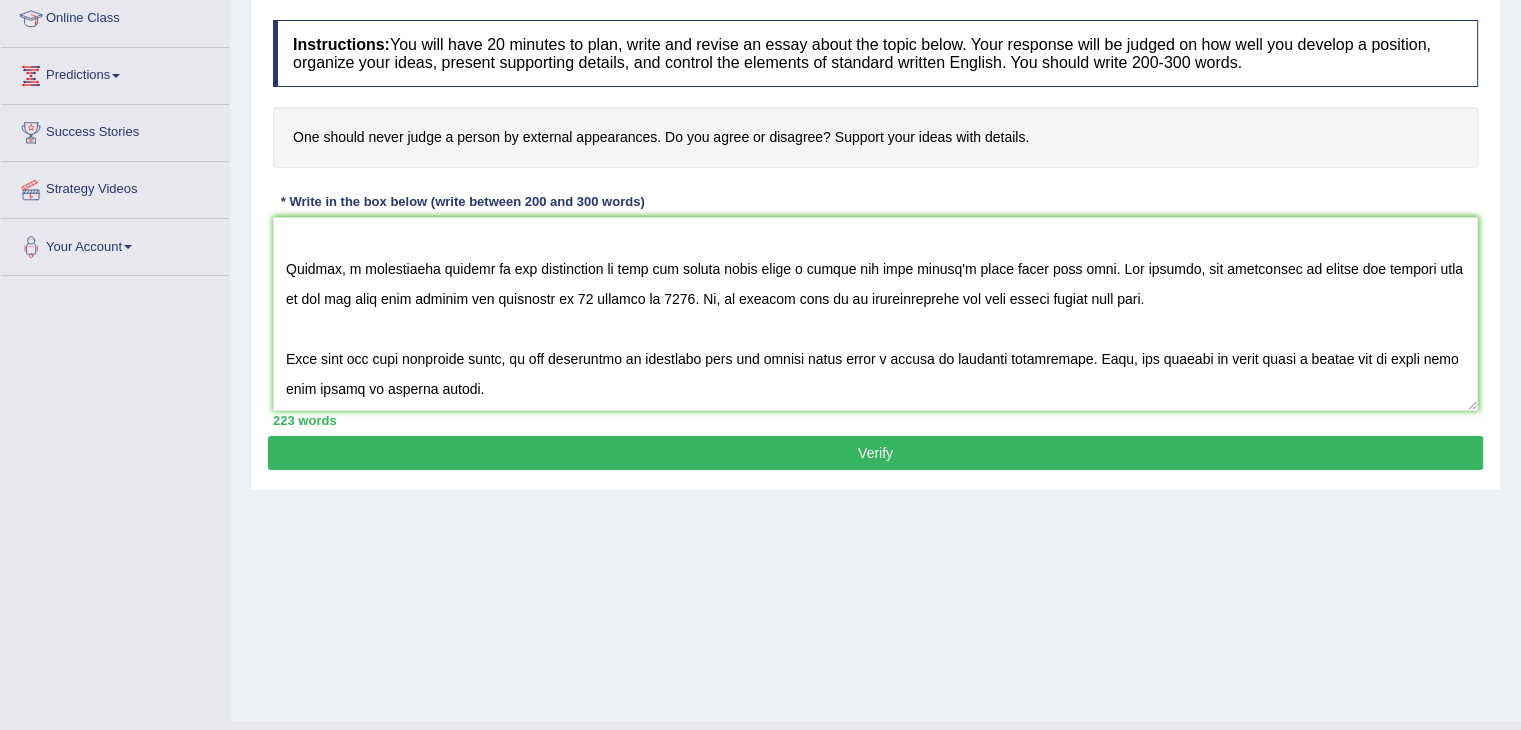 click on "Verify" at bounding box center (875, 453) 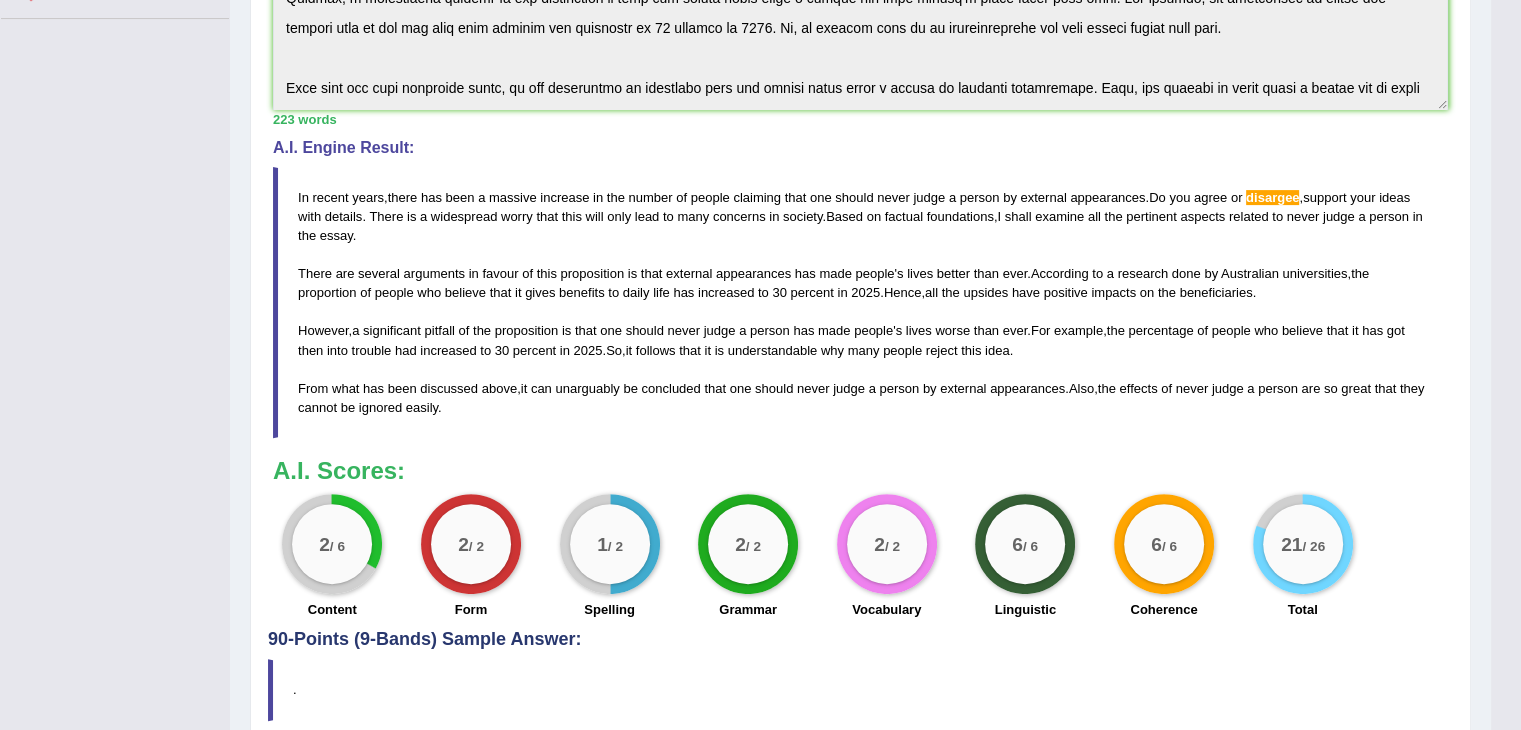 scroll, scrollTop: 566, scrollLeft: 0, axis: vertical 